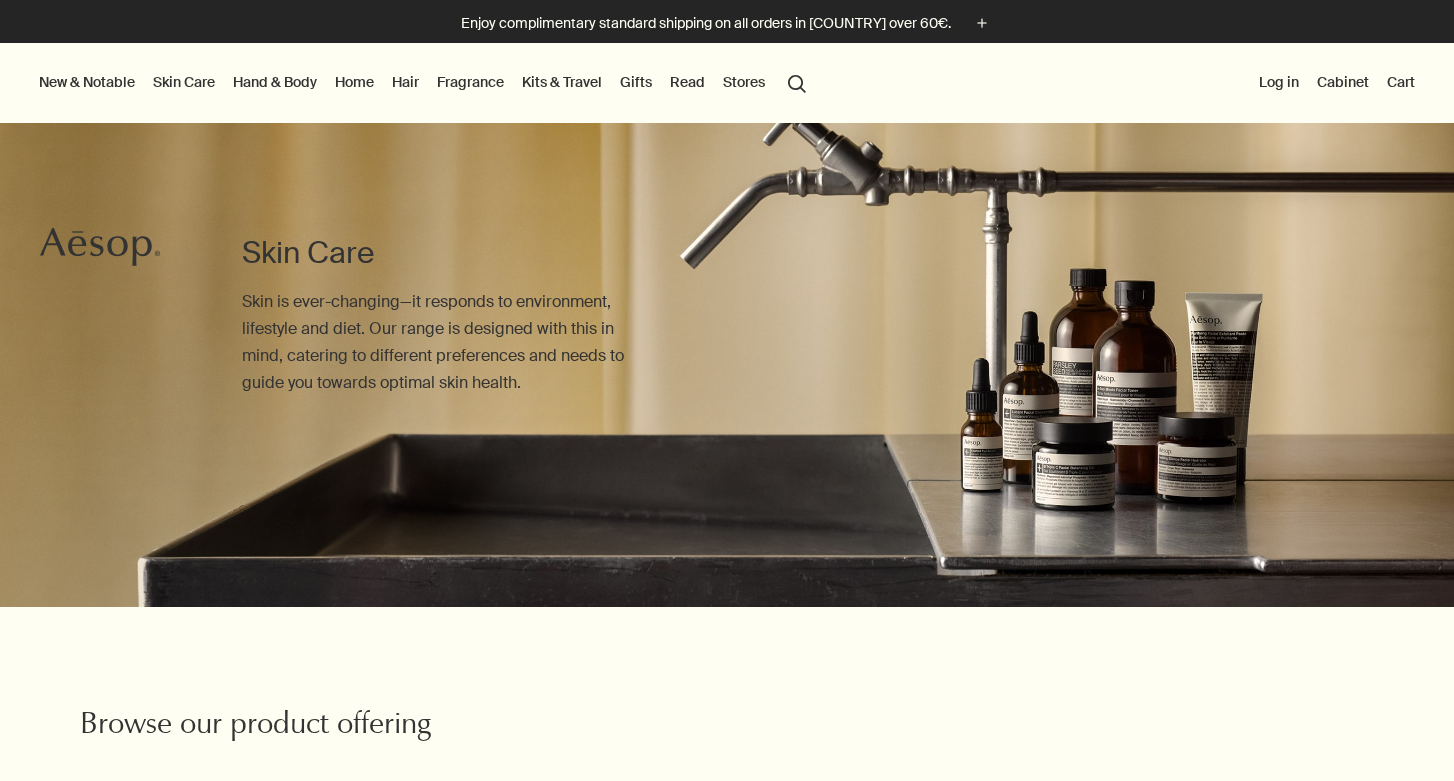 scroll, scrollTop: 0, scrollLeft: 0, axis: both 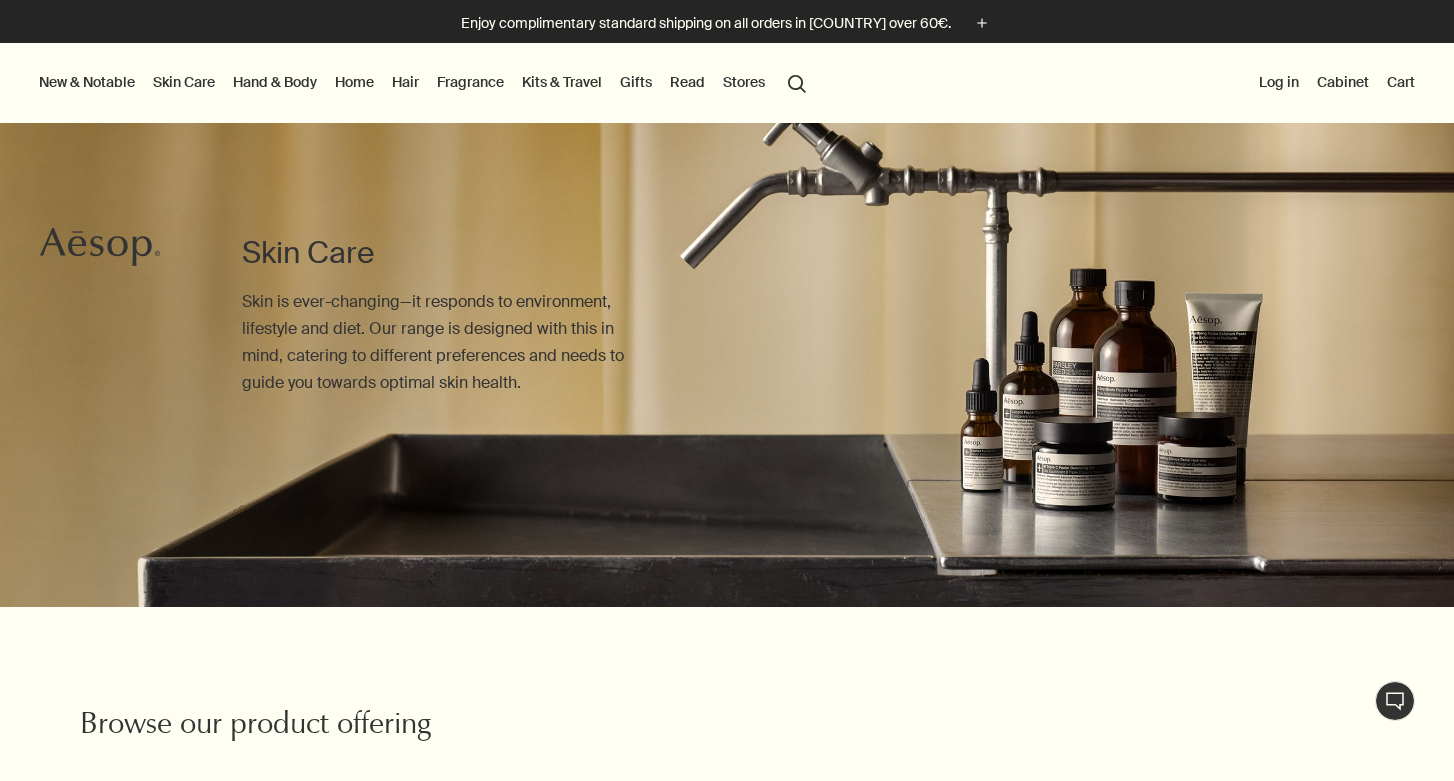 click on "Gifts" at bounding box center [636, 82] 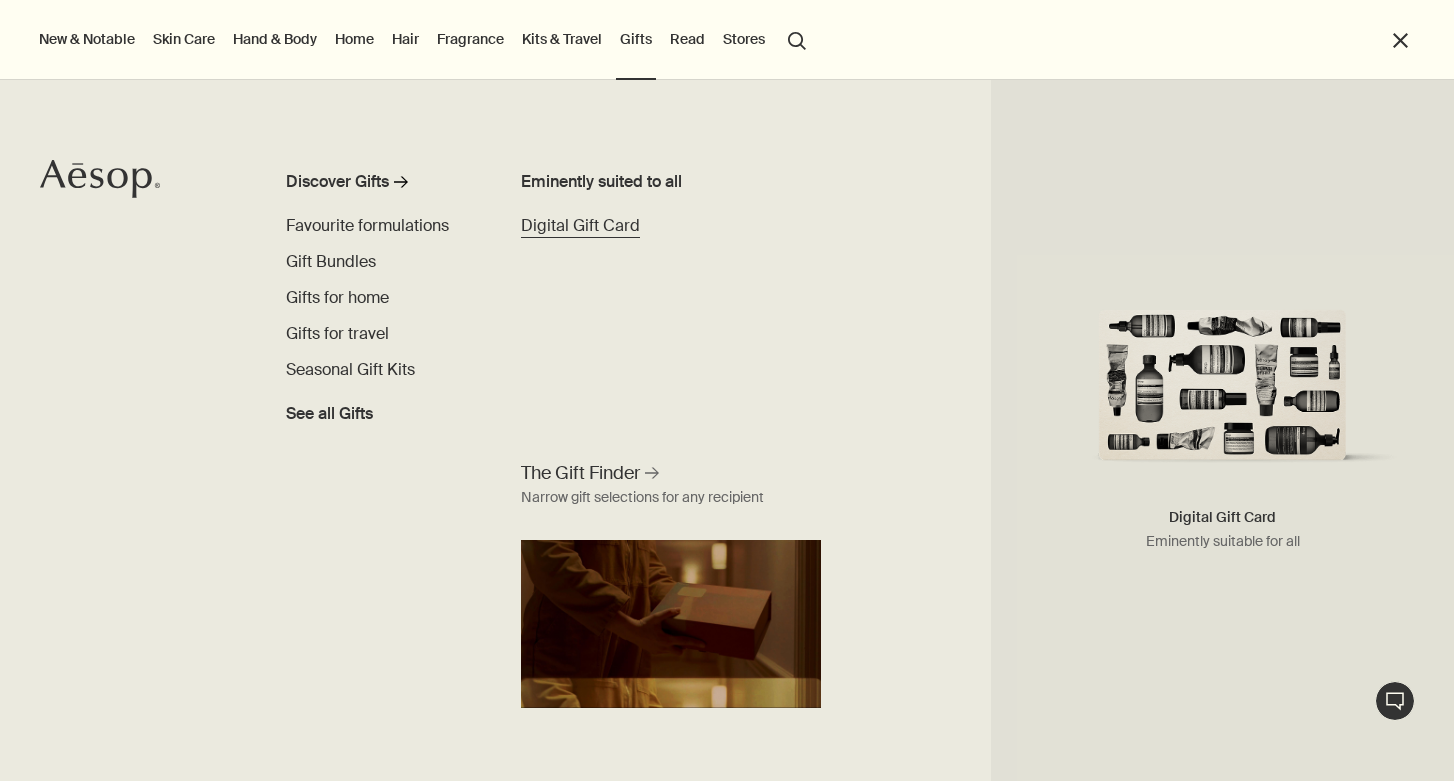 click on "Digital Gift Card" at bounding box center (580, 225) 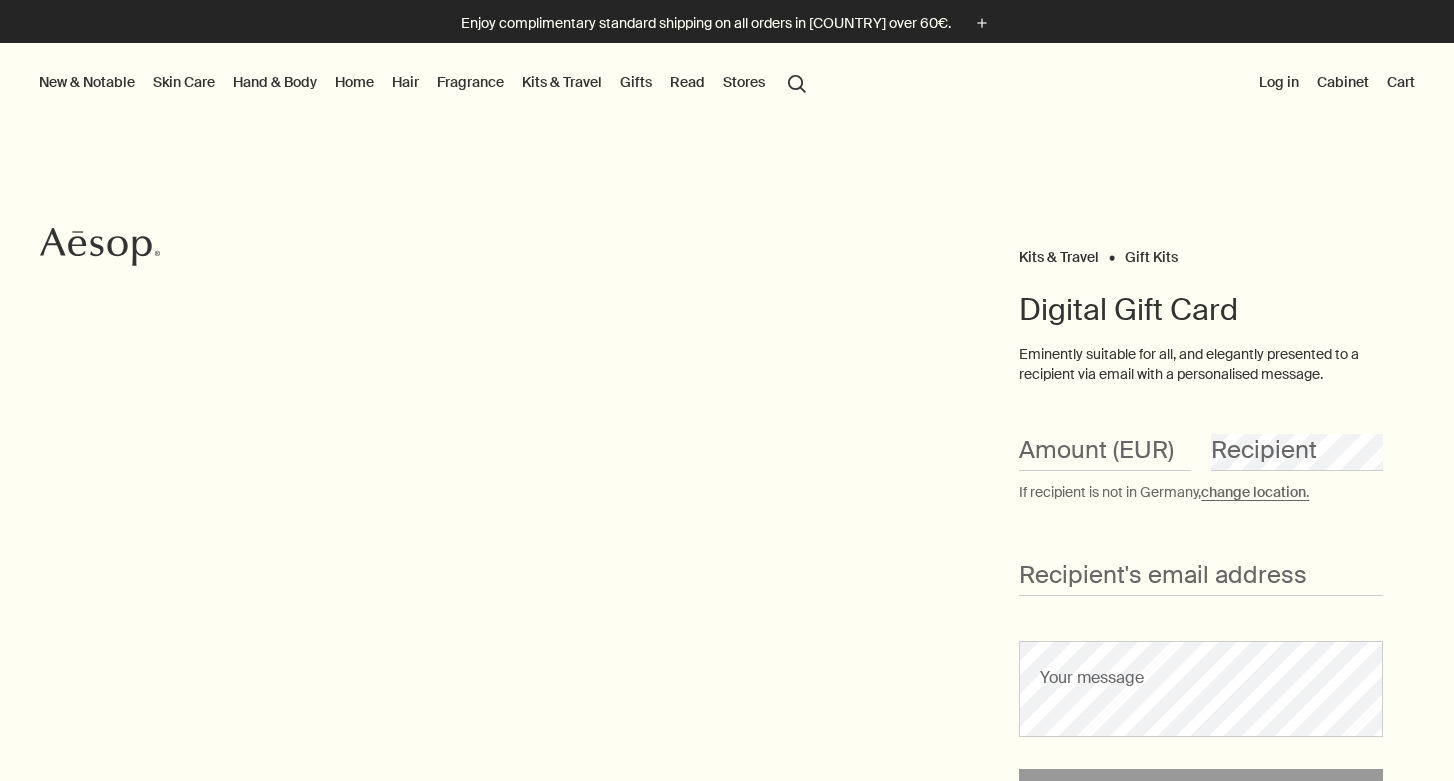 scroll, scrollTop: 0, scrollLeft: 0, axis: both 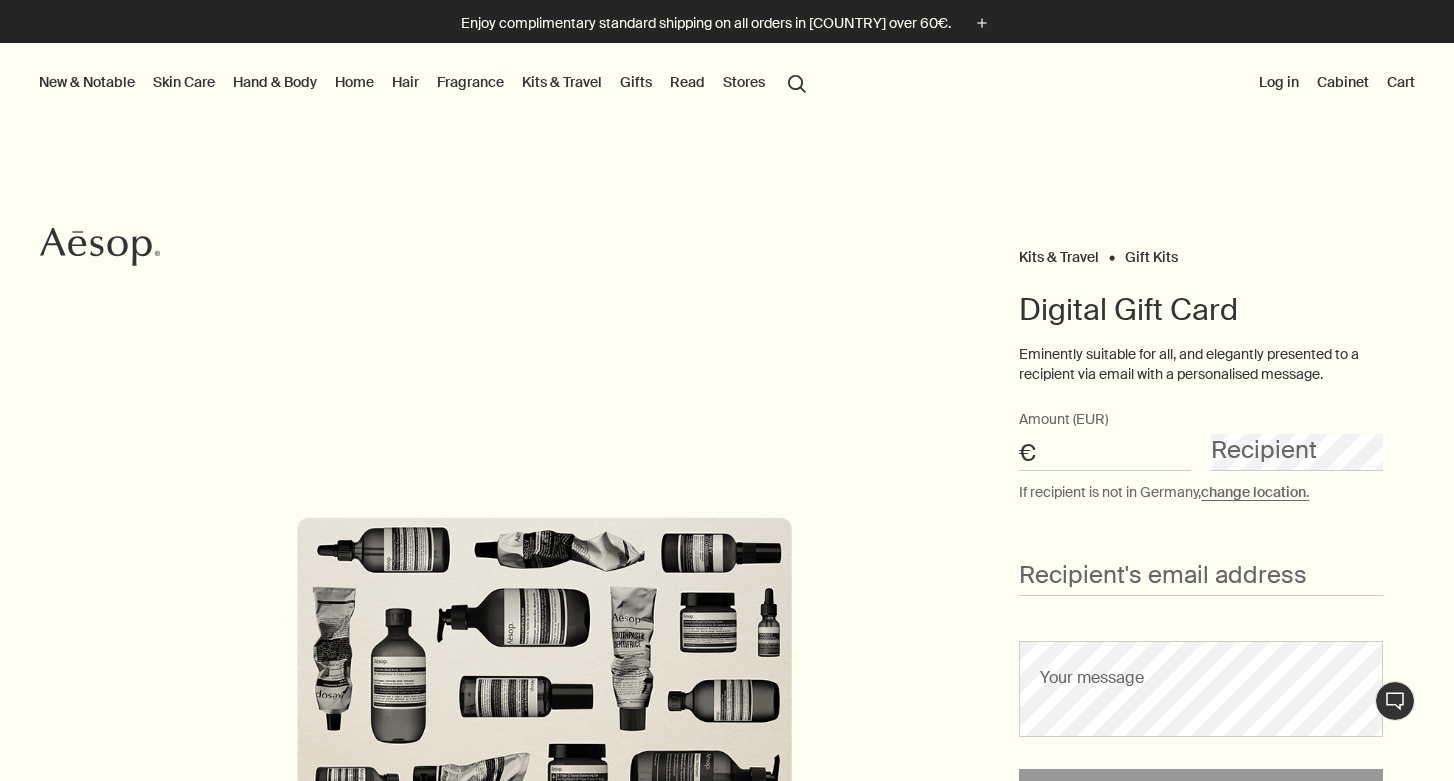 click on "Amount (EUR)" at bounding box center [1105, 452] 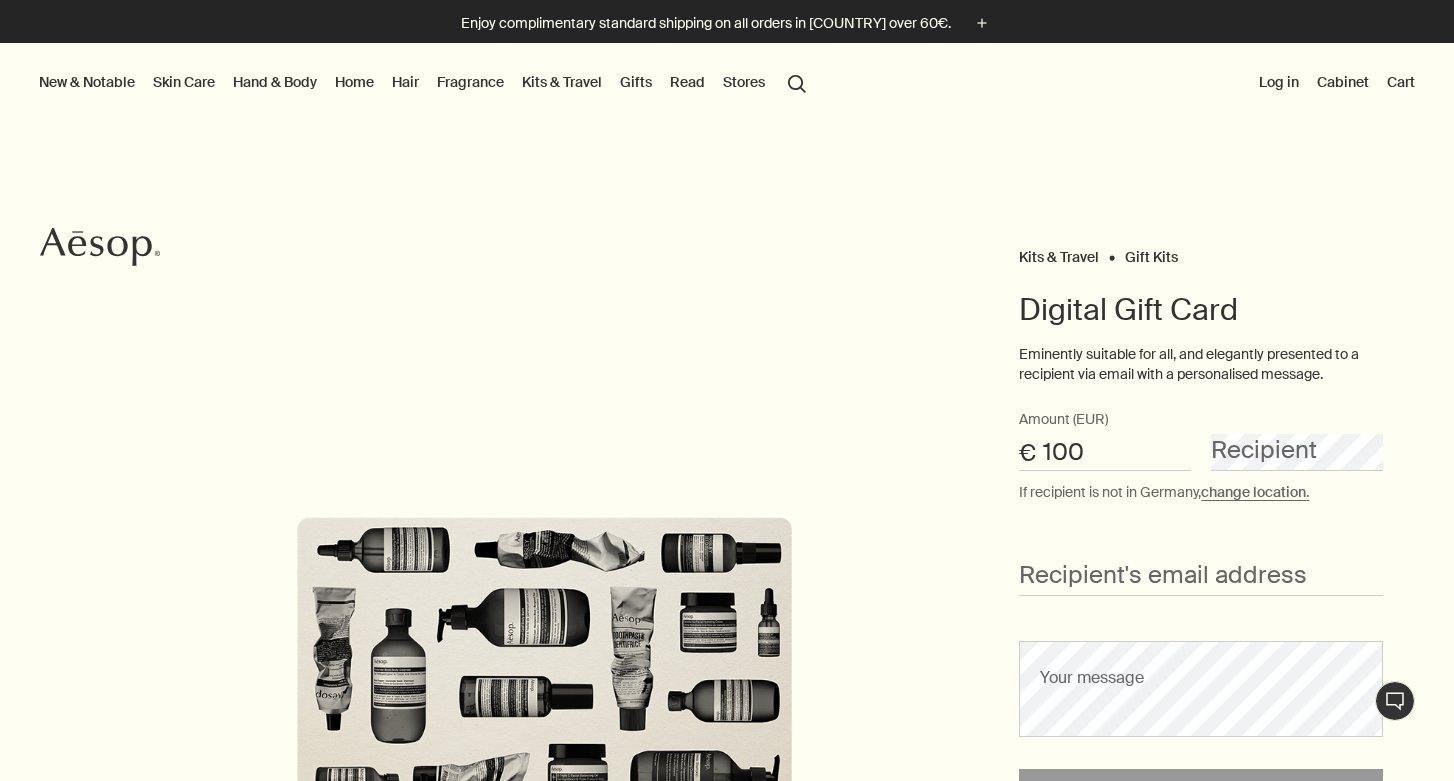 type on "100" 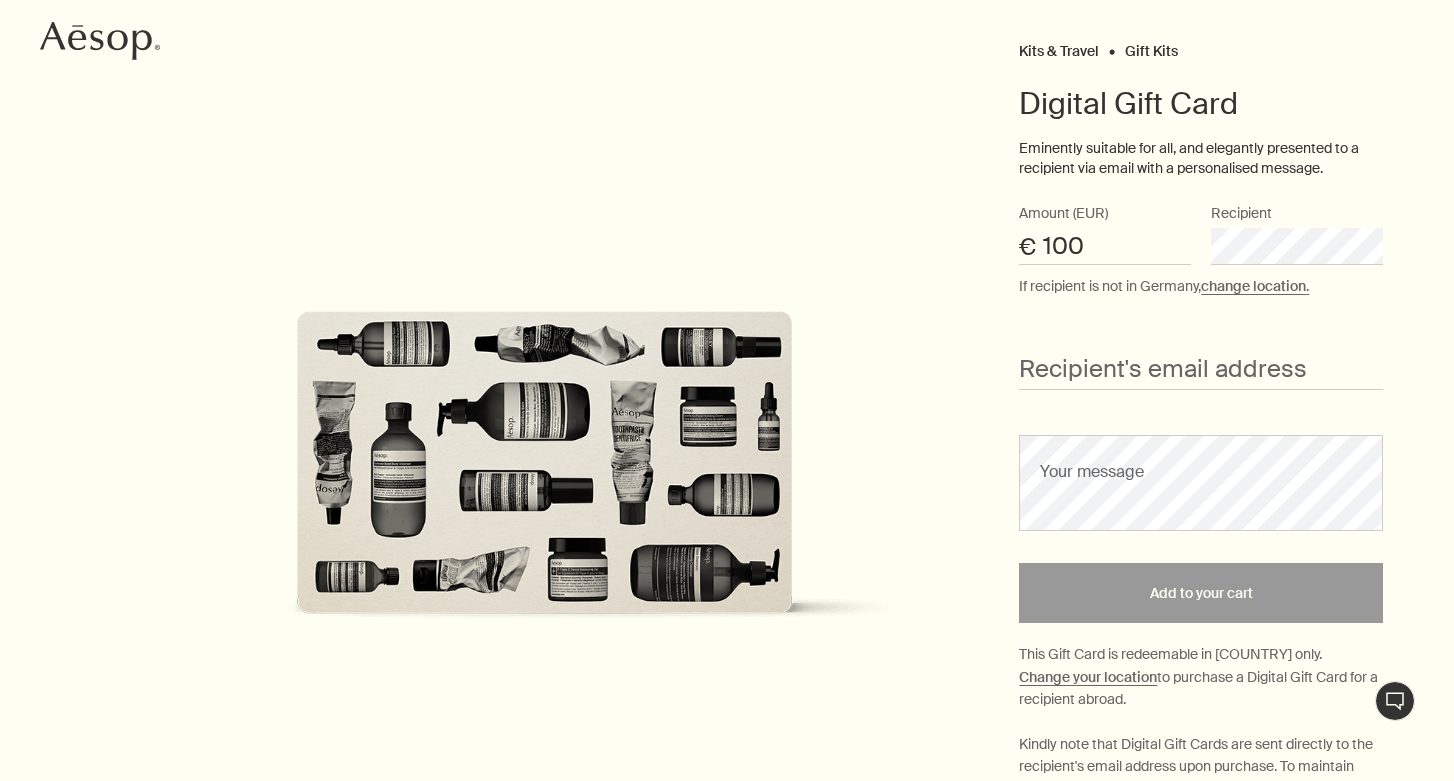 scroll, scrollTop: 205, scrollLeft: 0, axis: vertical 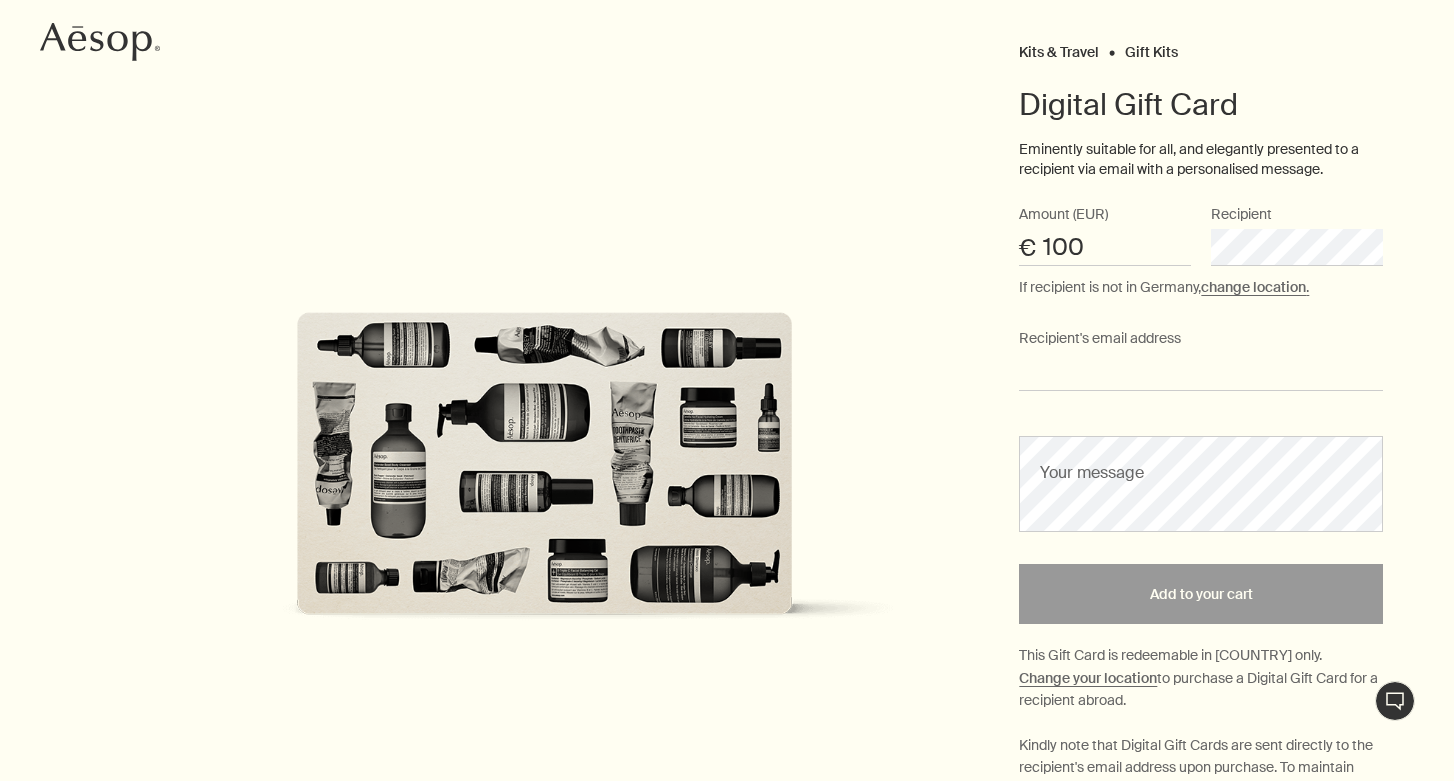 click on "Recipient's email address" at bounding box center (1201, 372) 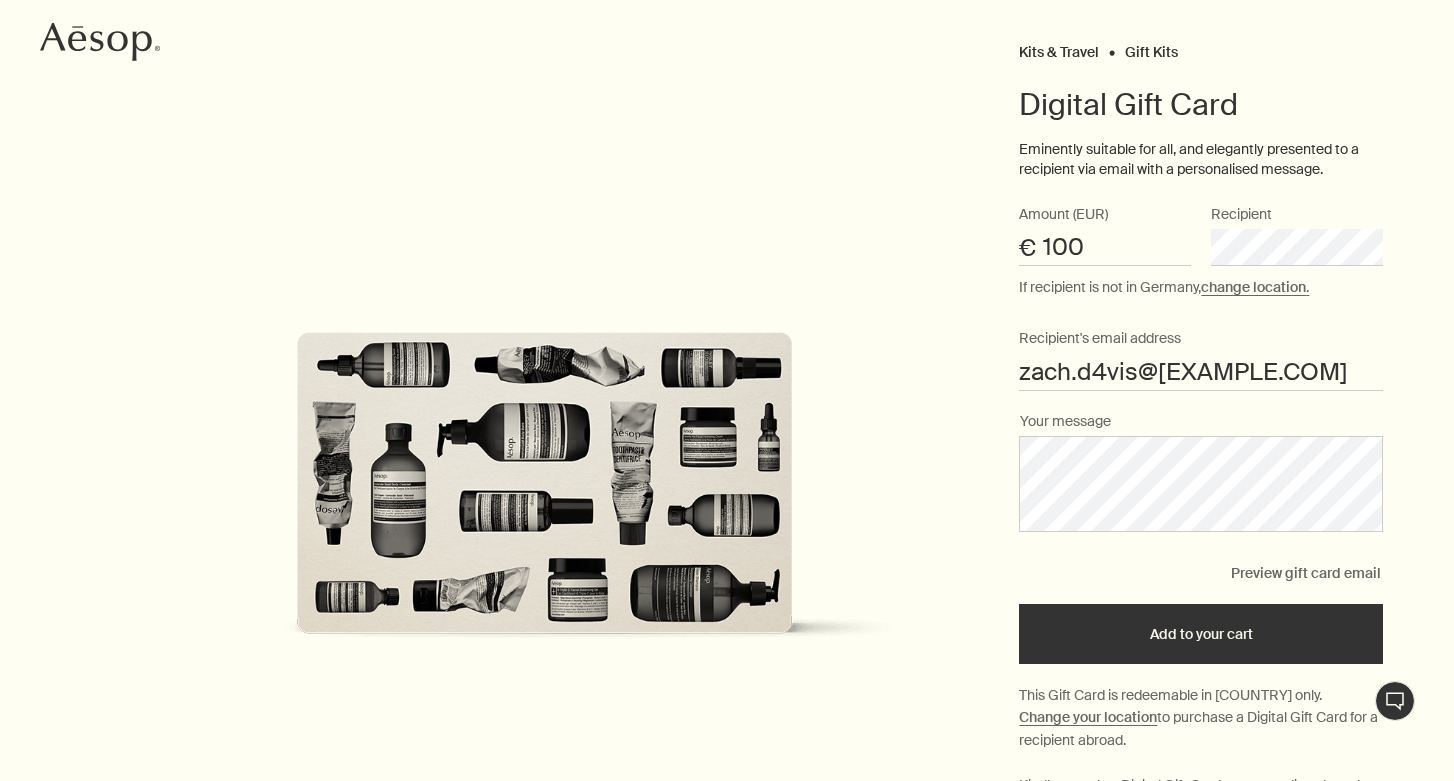 drag, startPoint x: 1275, startPoint y: 375, endPoint x: 1004, endPoint y: 360, distance: 271.41483 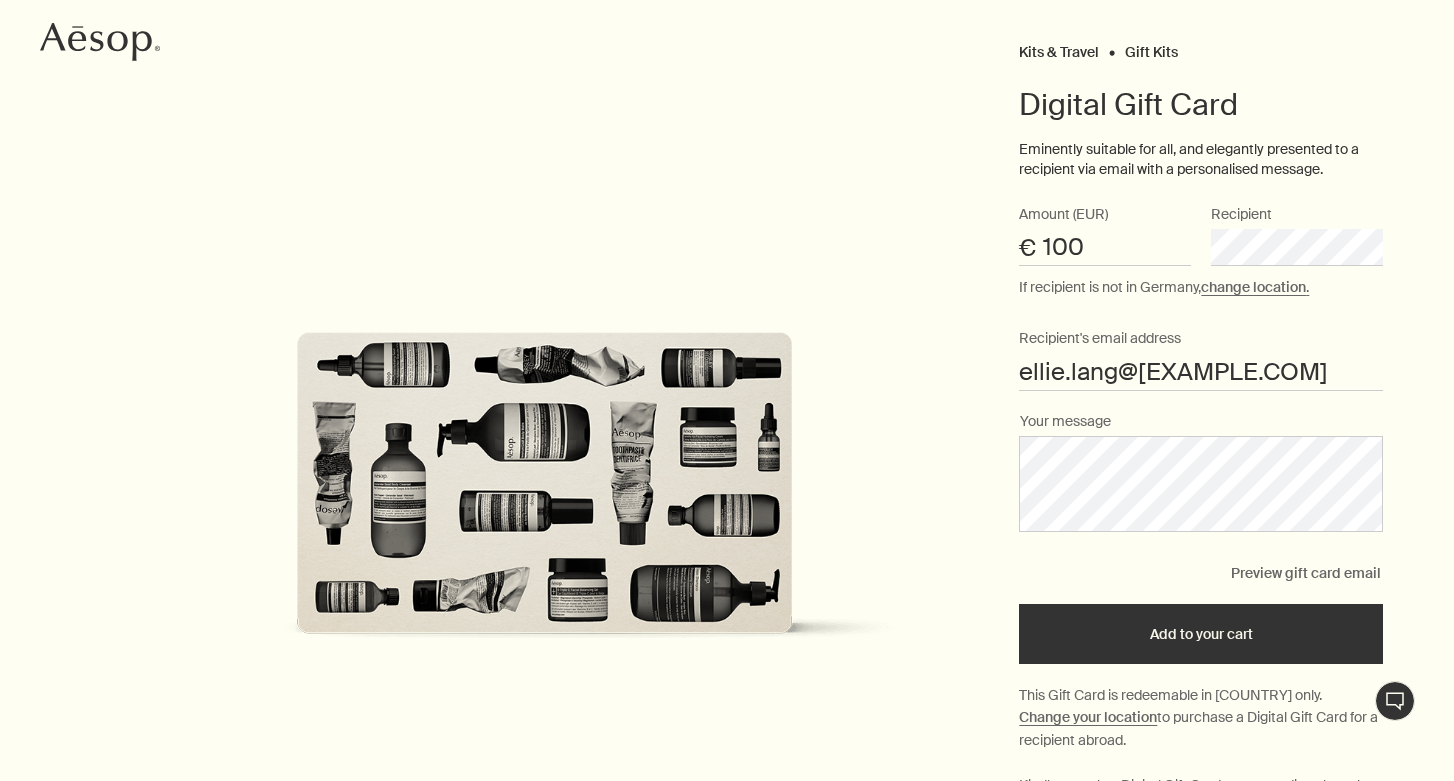 type on "ellie.lang@[EXAMPLE.COM]" 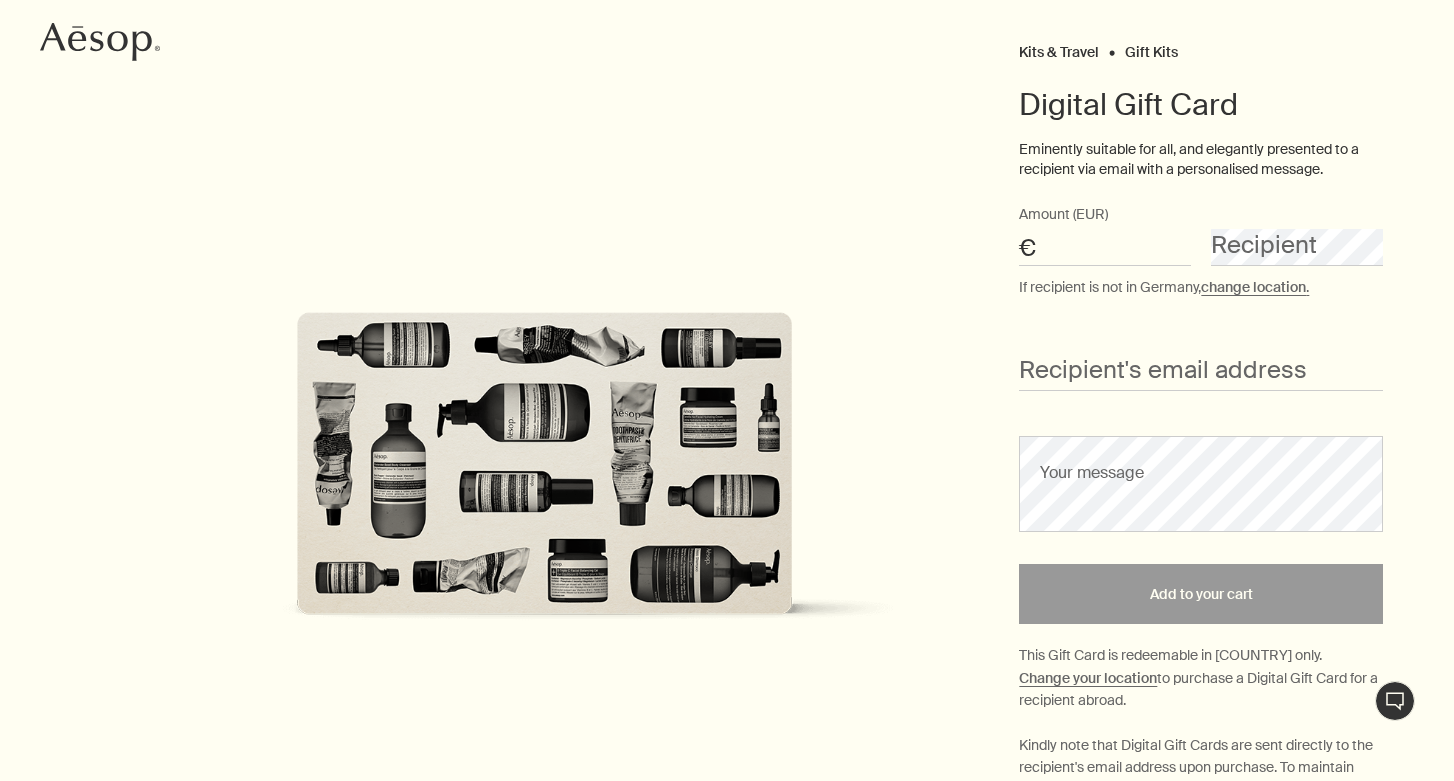 click on "Amount (EUR)" at bounding box center [1105, 247] 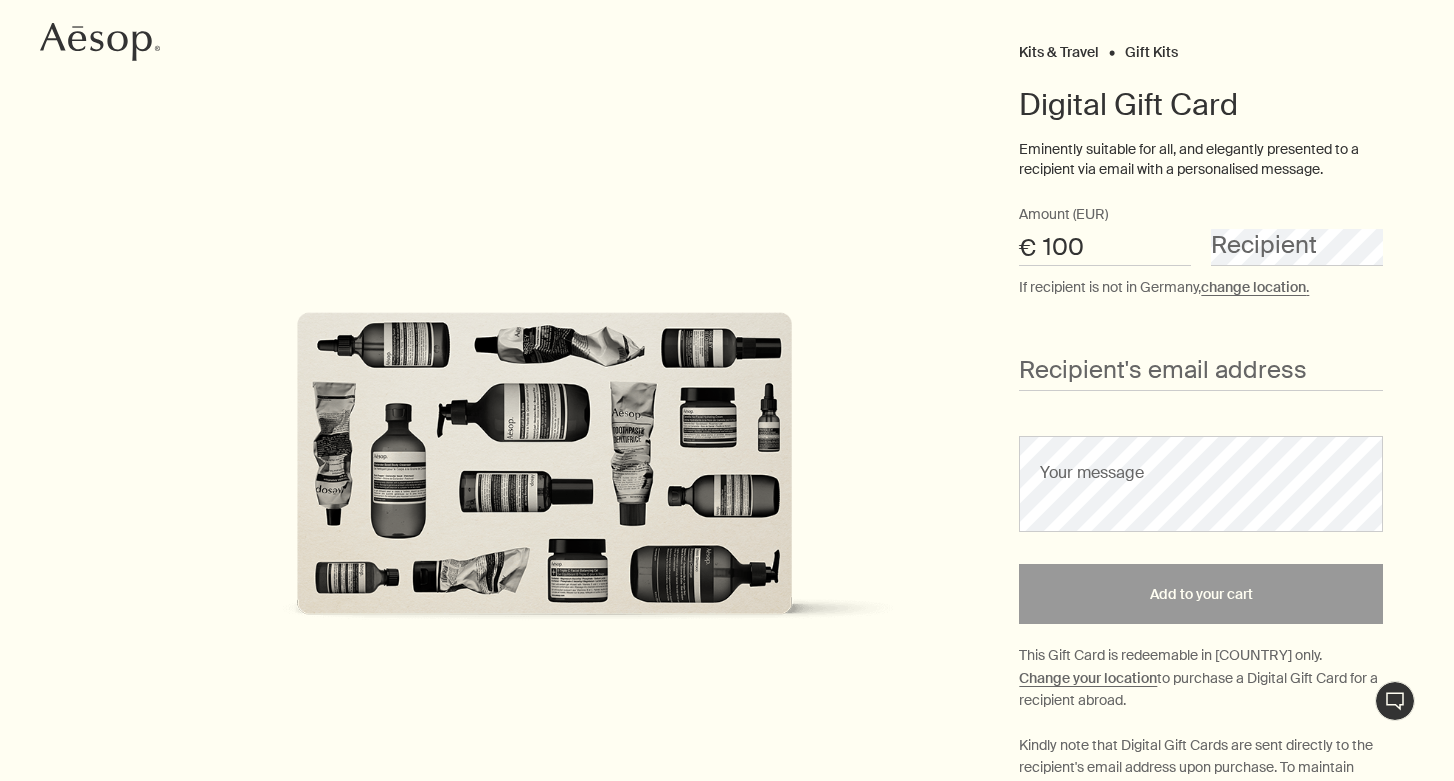 type on "100" 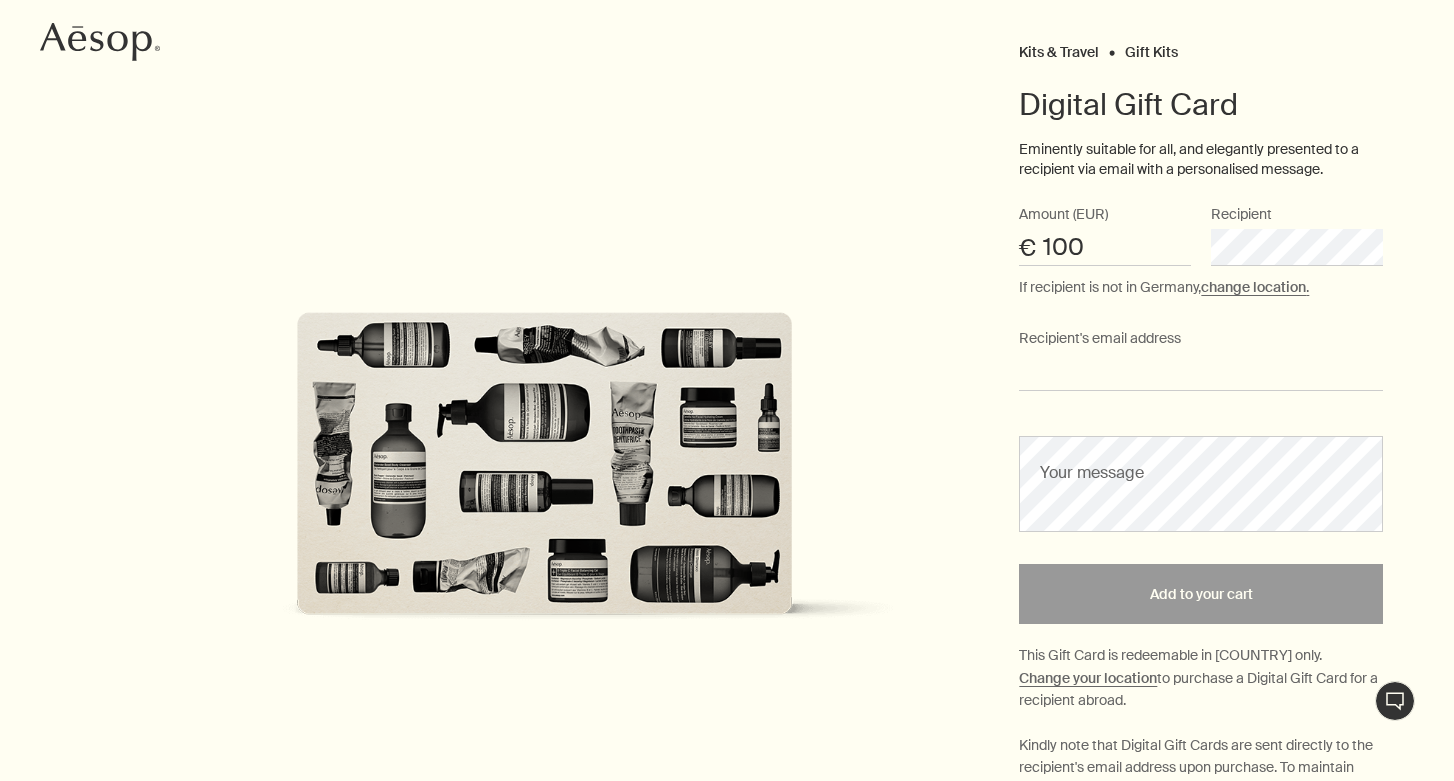 click on "Recipient's email address" at bounding box center (1201, 372) 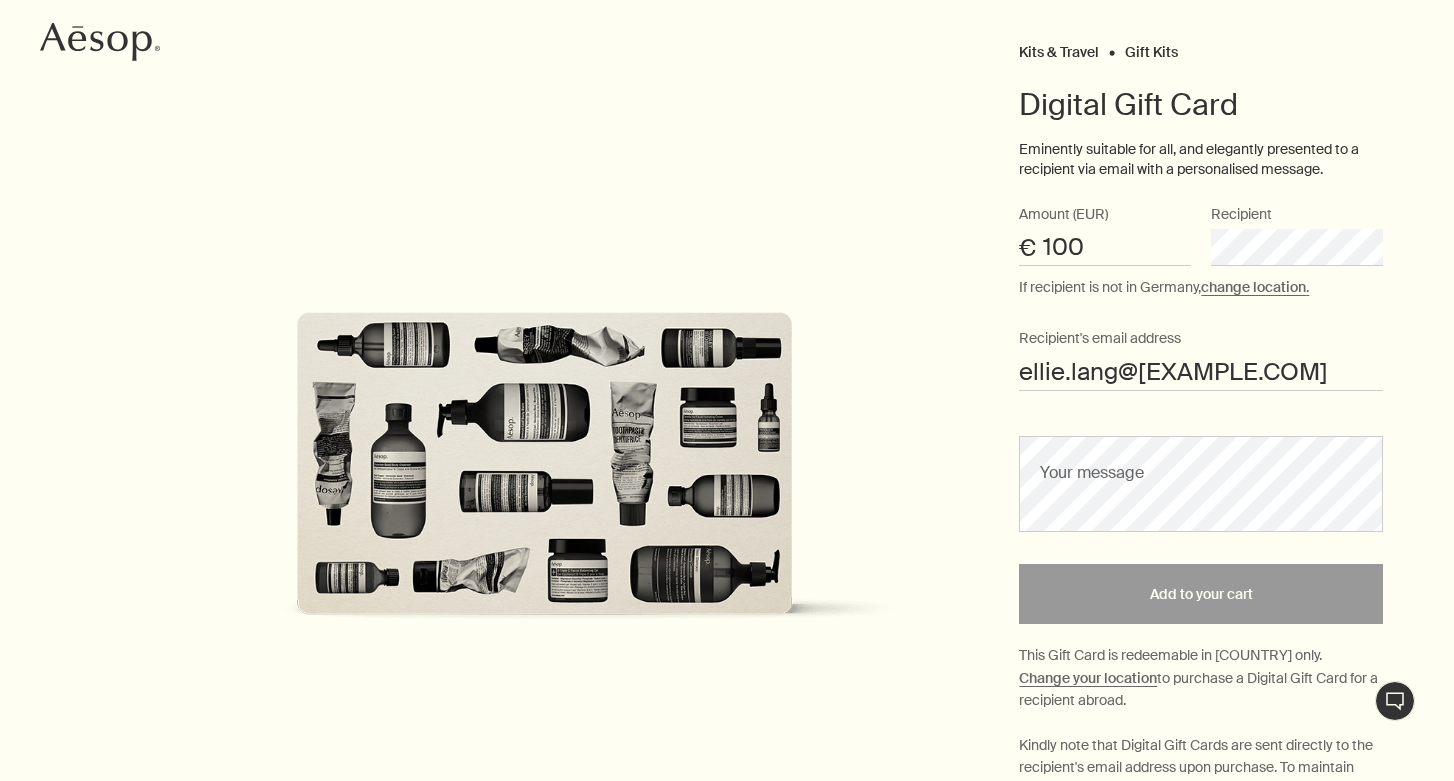 type on "ellie.lang@[EXAMPLE.COM]" 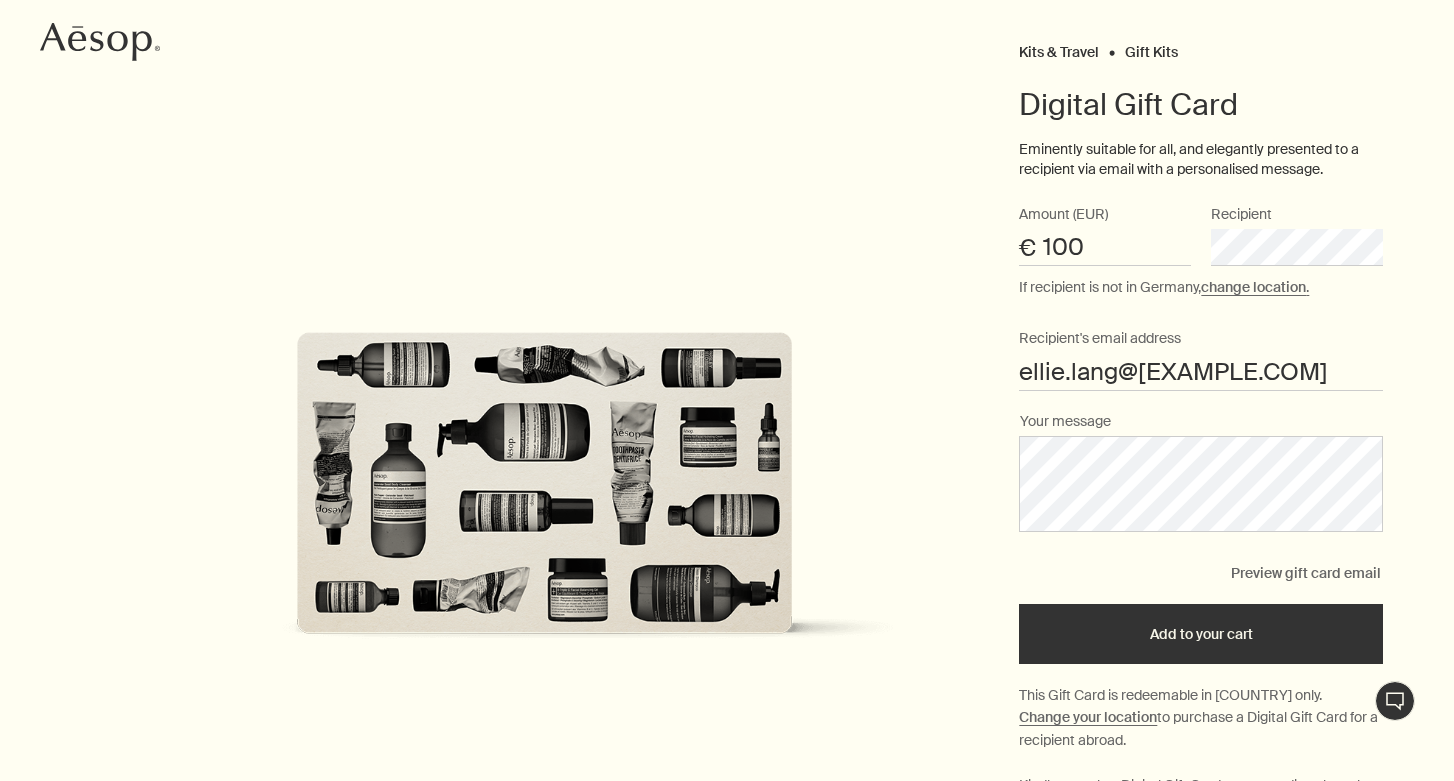 click on "Added to your cart Add to your cart" at bounding box center [1201, 634] 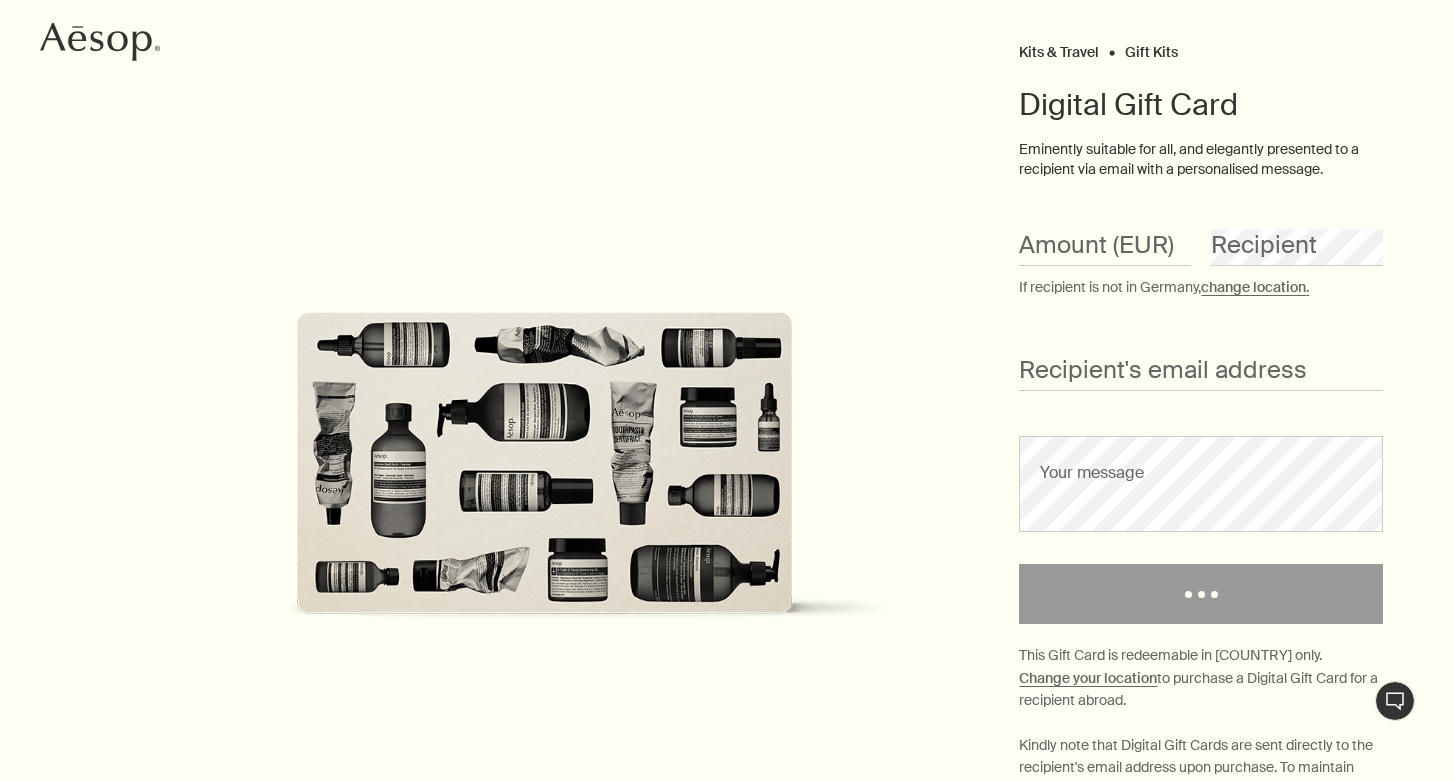 scroll, scrollTop: 209, scrollLeft: 0, axis: vertical 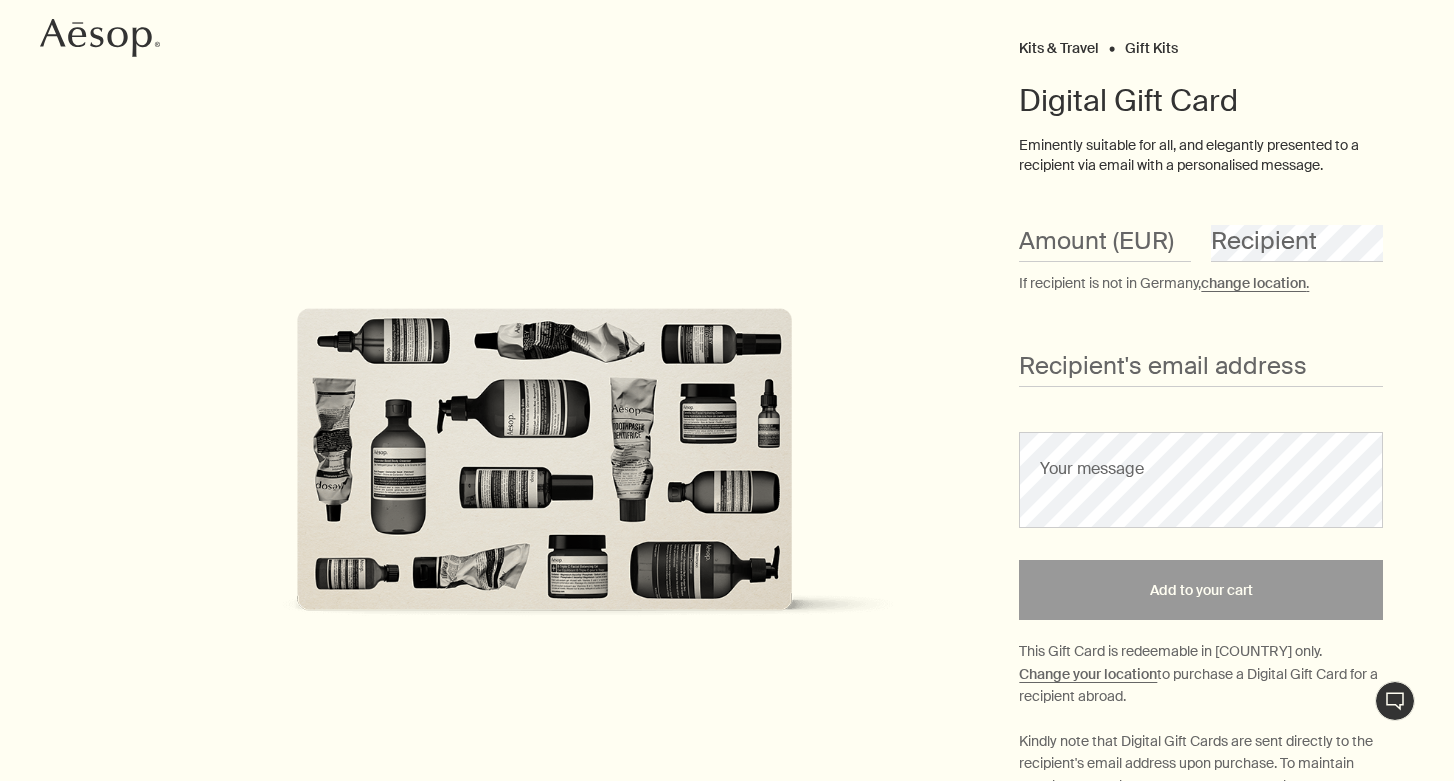 click on "Kits & Travel Gift Kits" at bounding box center [1201, 47] 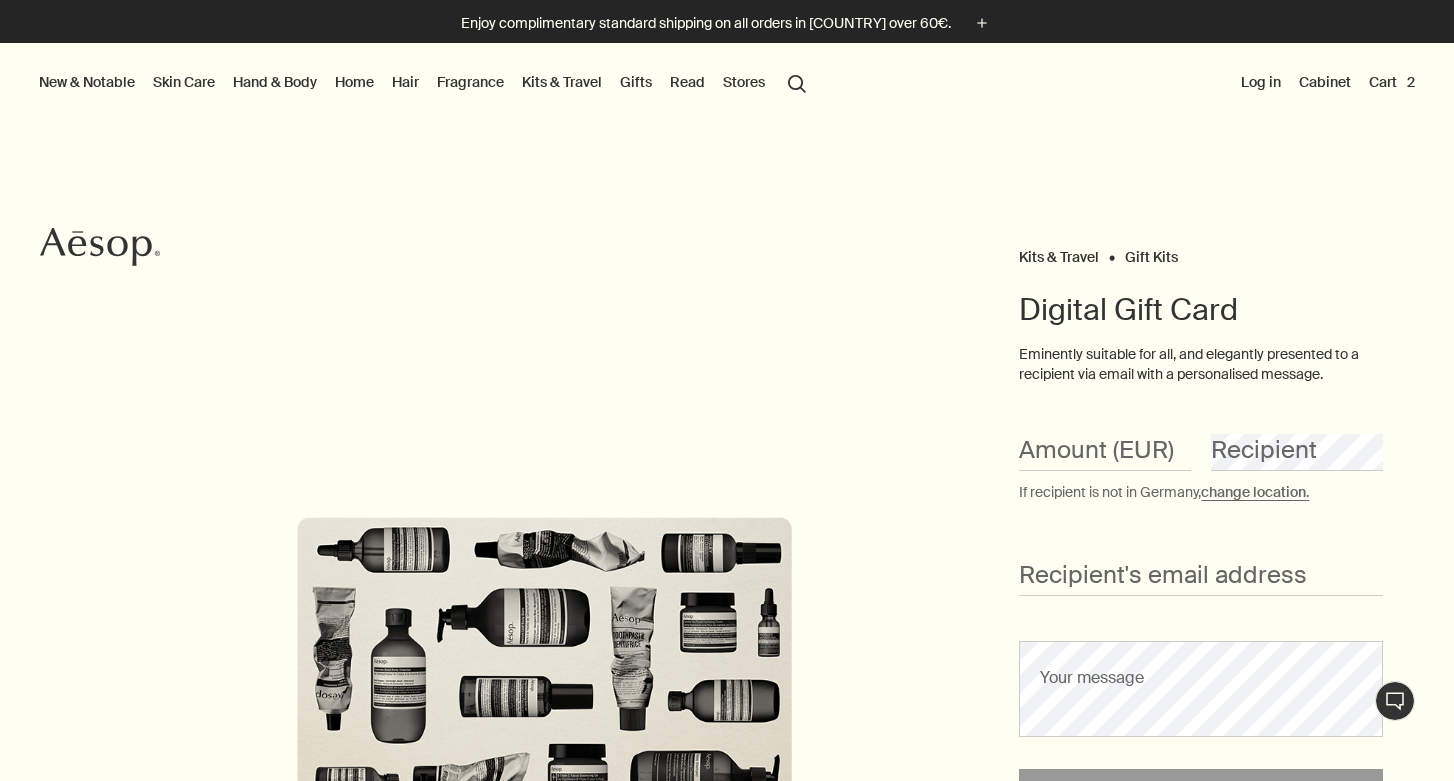click on "Cart 2" at bounding box center [1392, 82] 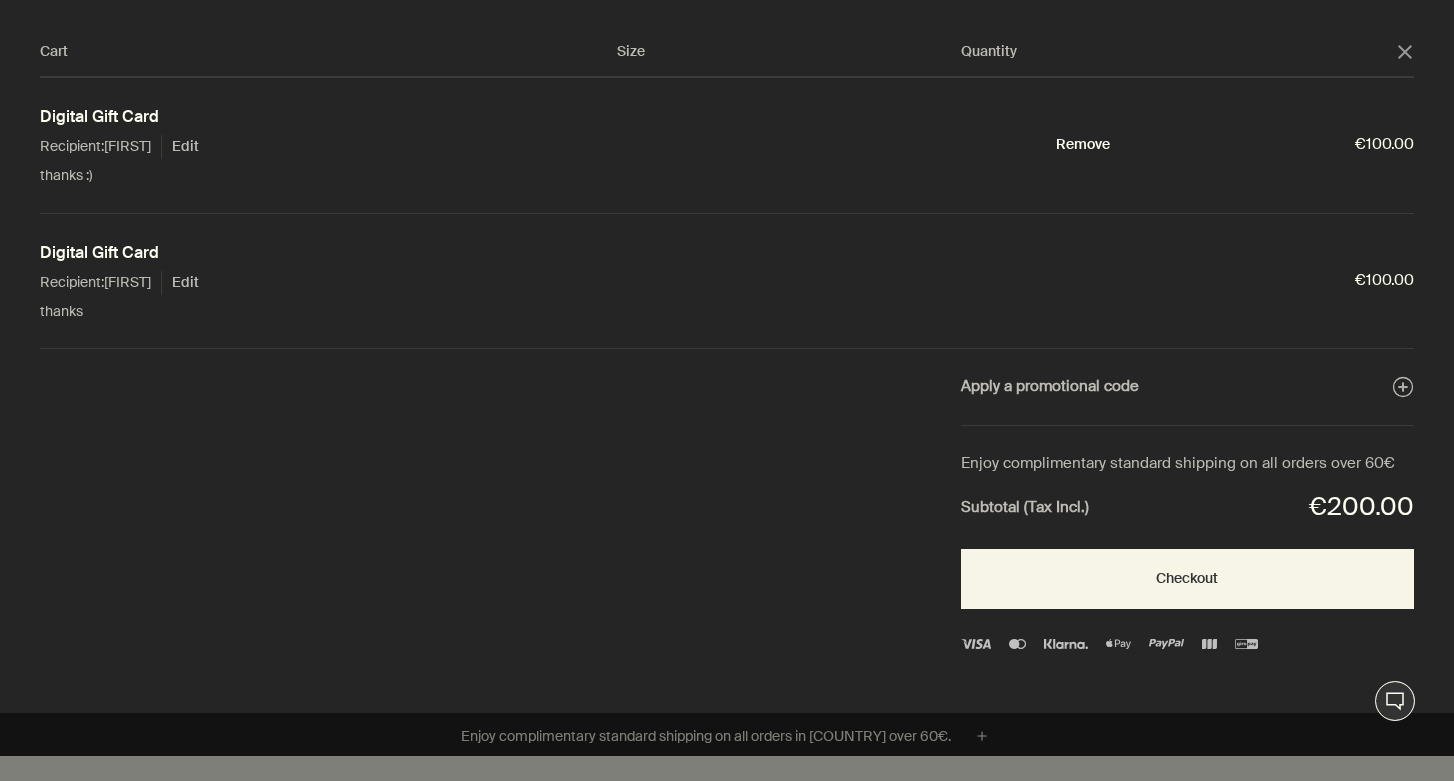 click on "Remove" at bounding box center (1083, 145) 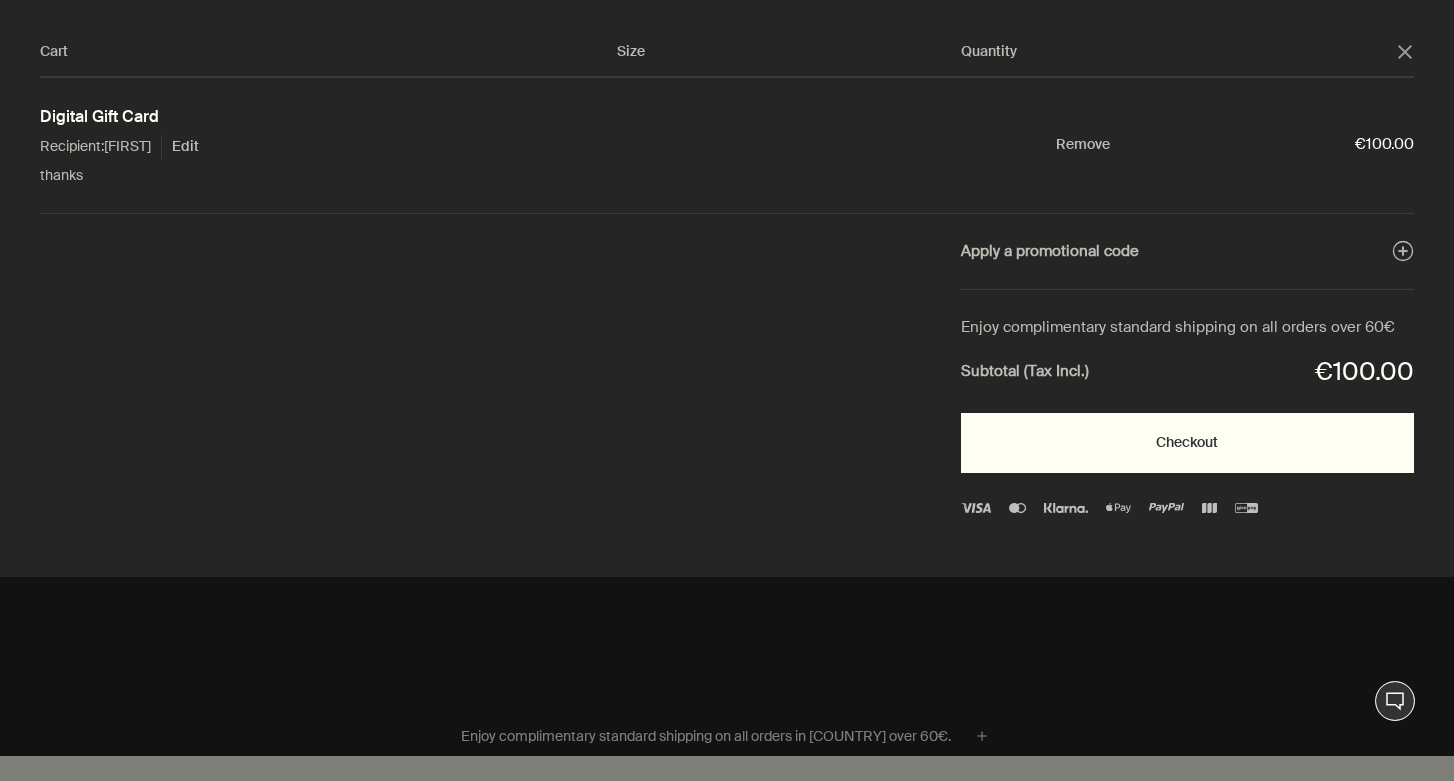 click on "Checkout" at bounding box center (1187, 443) 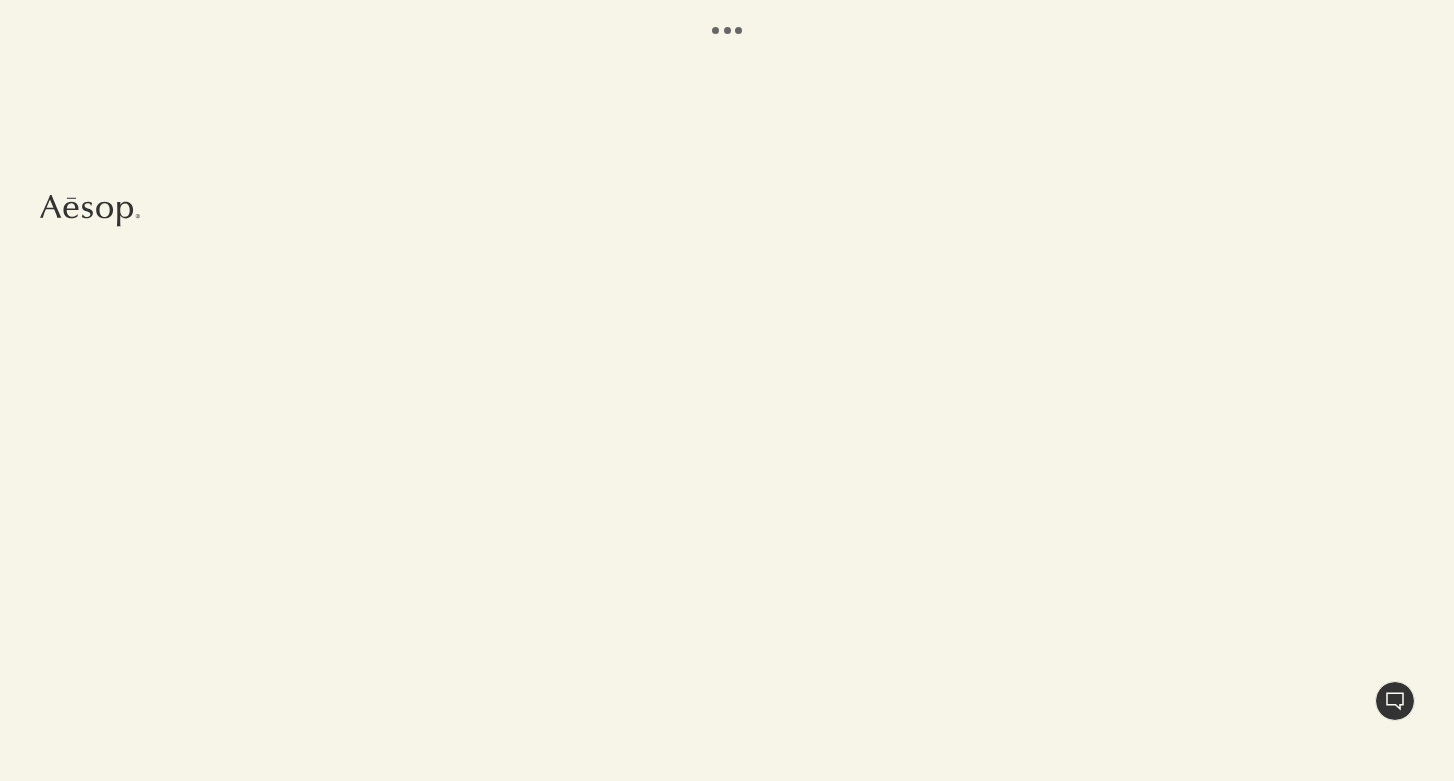 scroll, scrollTop: 0, scrollLeft: 0, axis: both 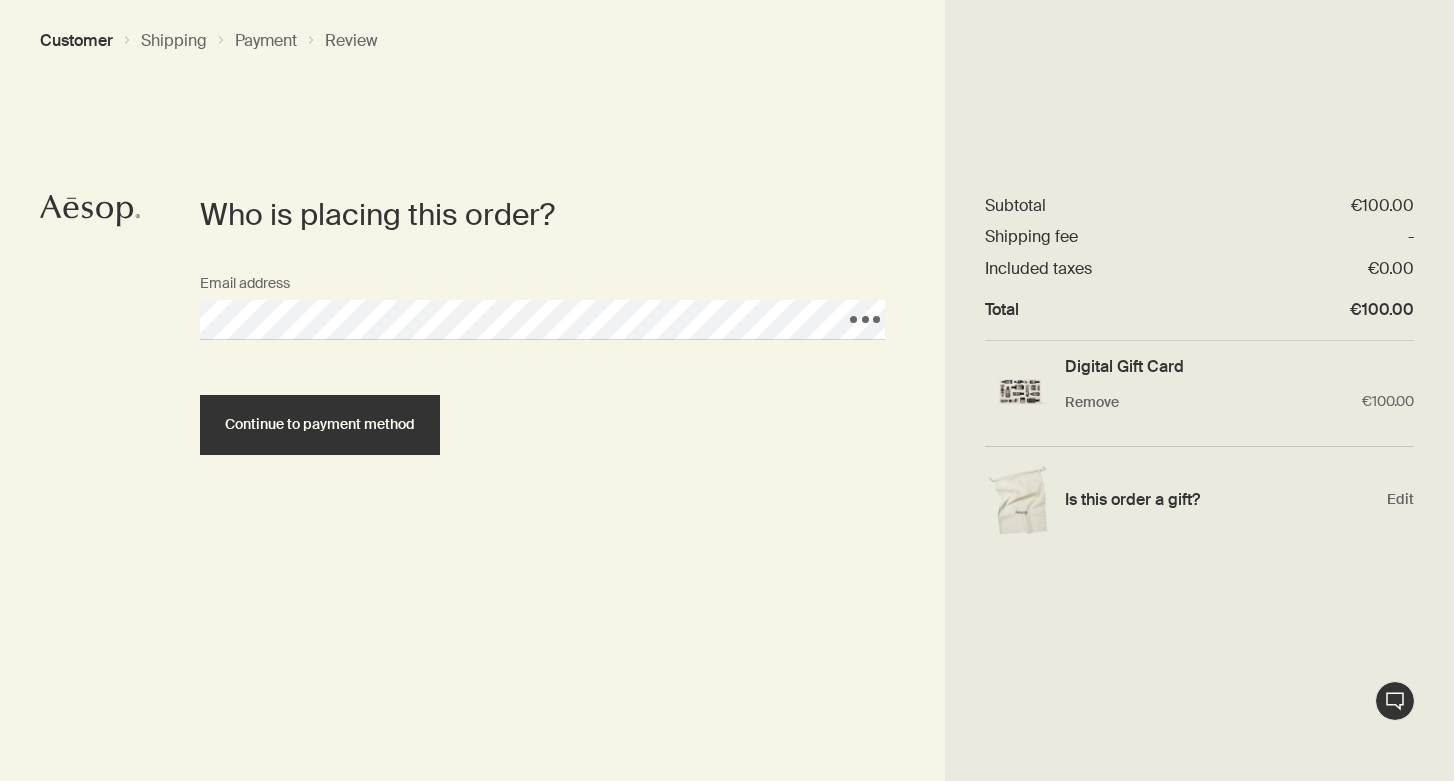 click on "Continue to payment method" at bounding box center (542, 425) 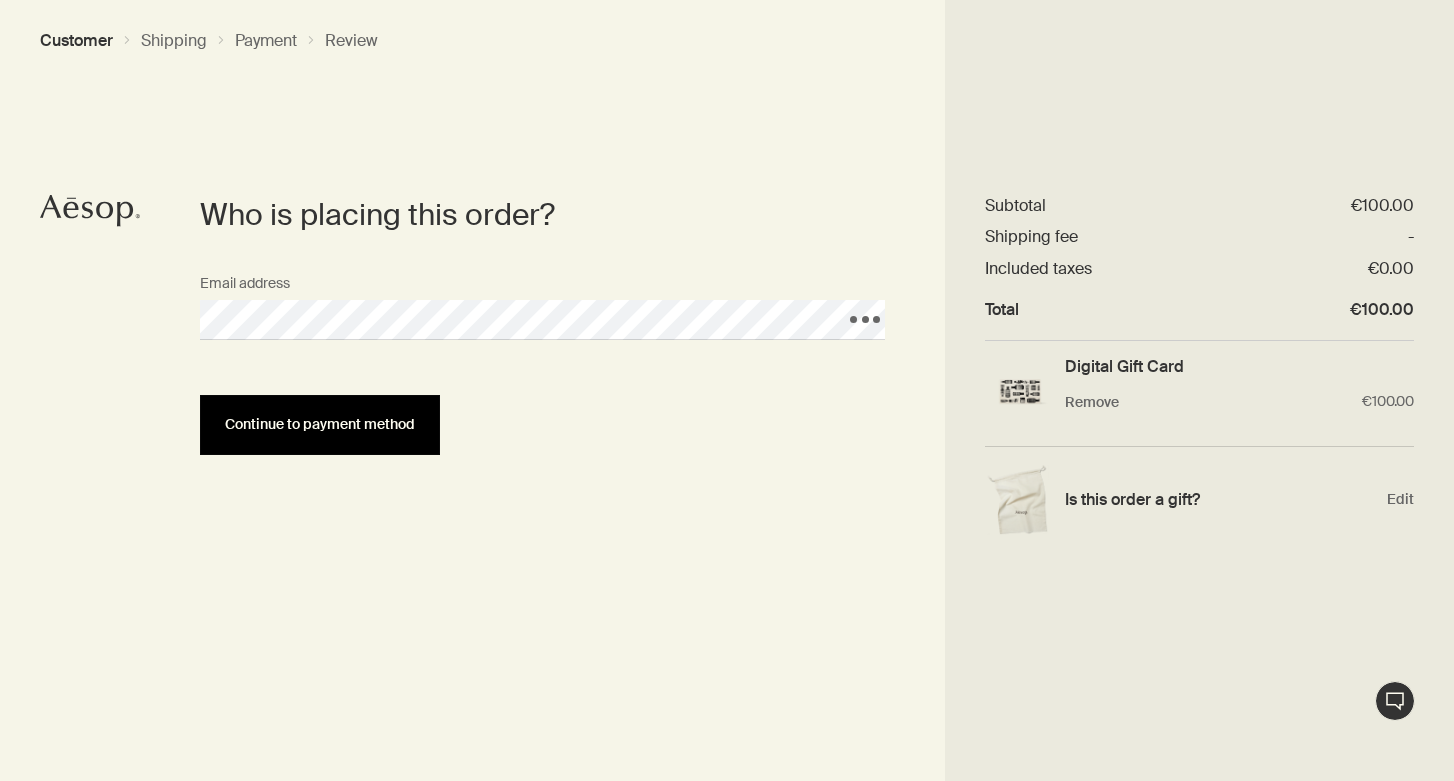 click on "Continue to payment method" at bounding box center (320, 424) 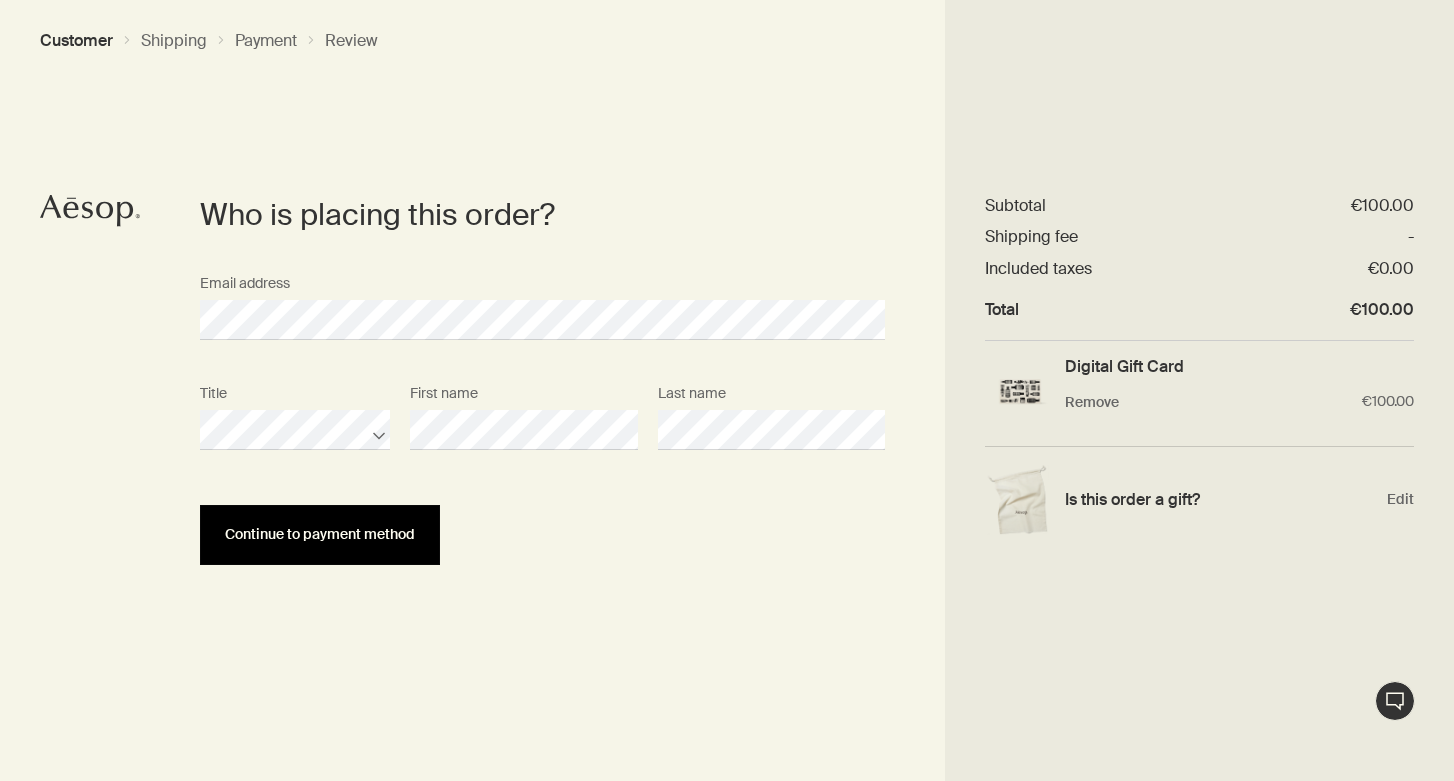 click on "Continue to payment method" at bounding box center [320, 534] 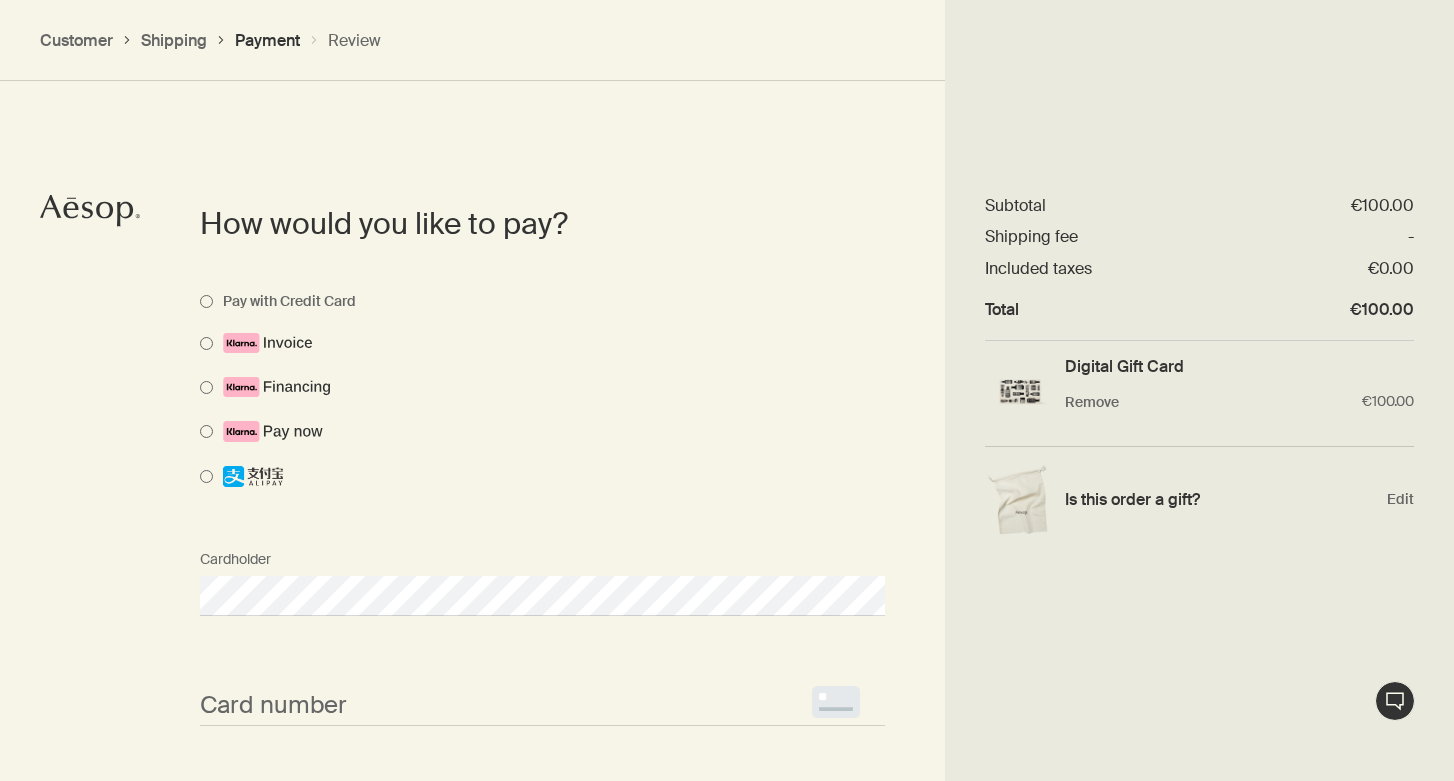 scroll, scrollTop: 448, scrollLeft: 0, axis: vertical 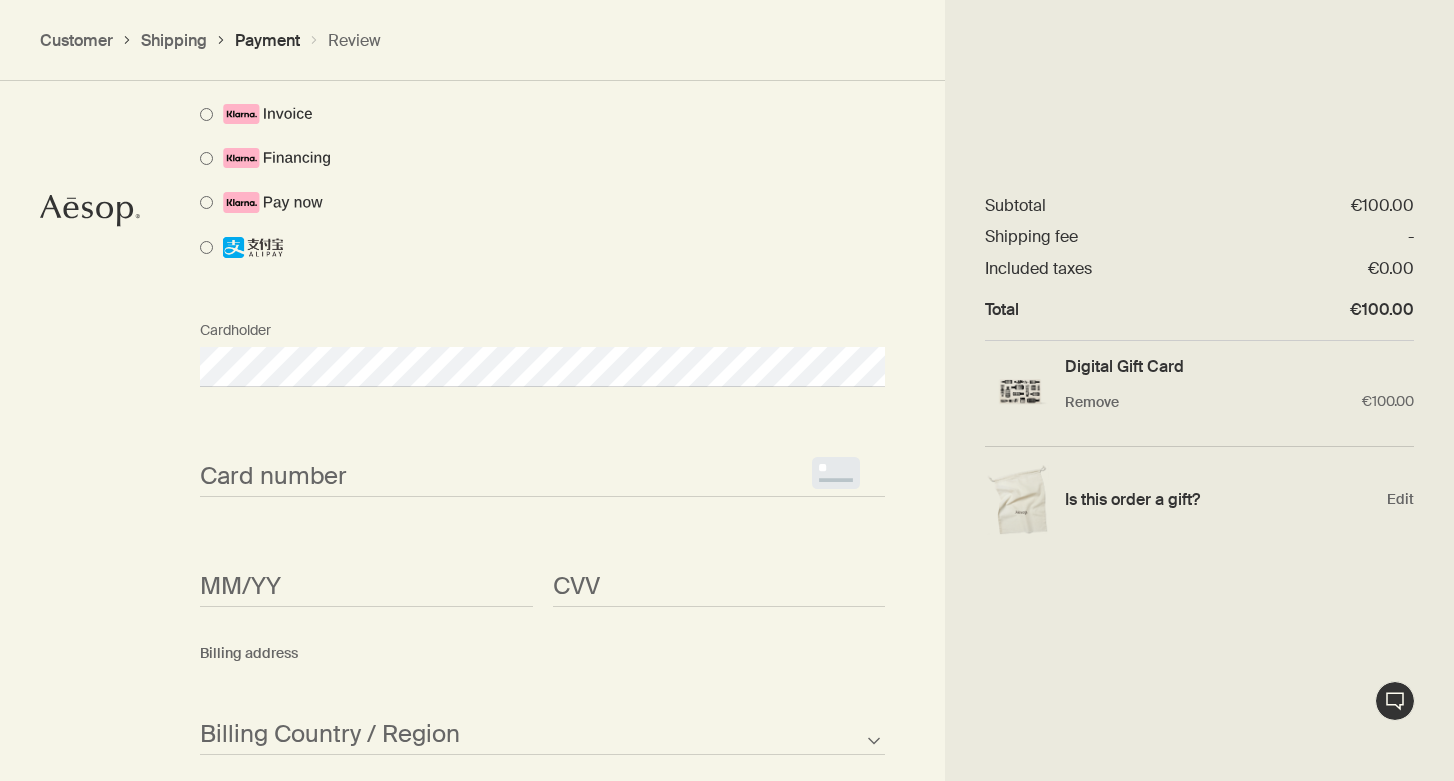 click on "<p>Your browser does not support iframes.</p>" at bounding box center [542, 477] 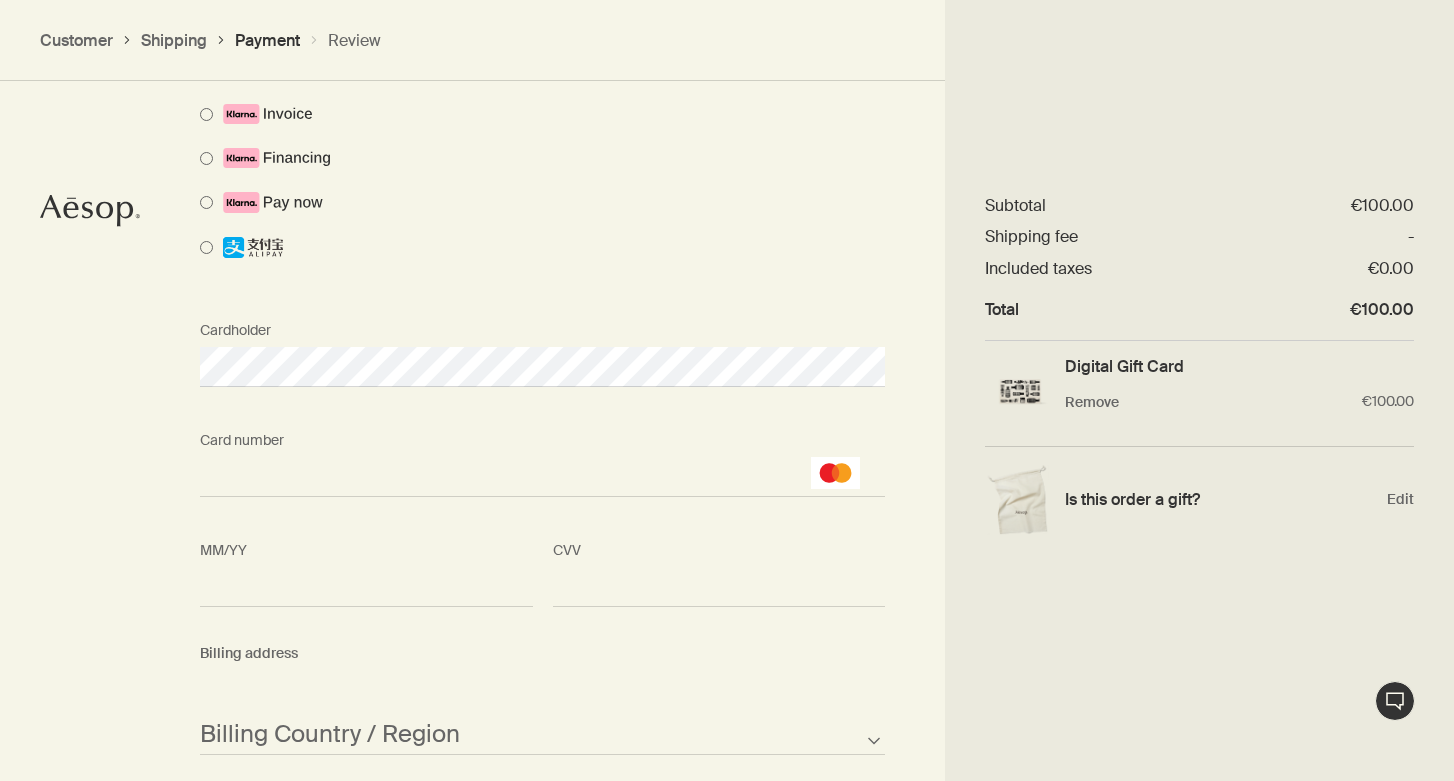 click on "<p>Your browser does not support iframes.</p>" at bounding box center [542, 477] 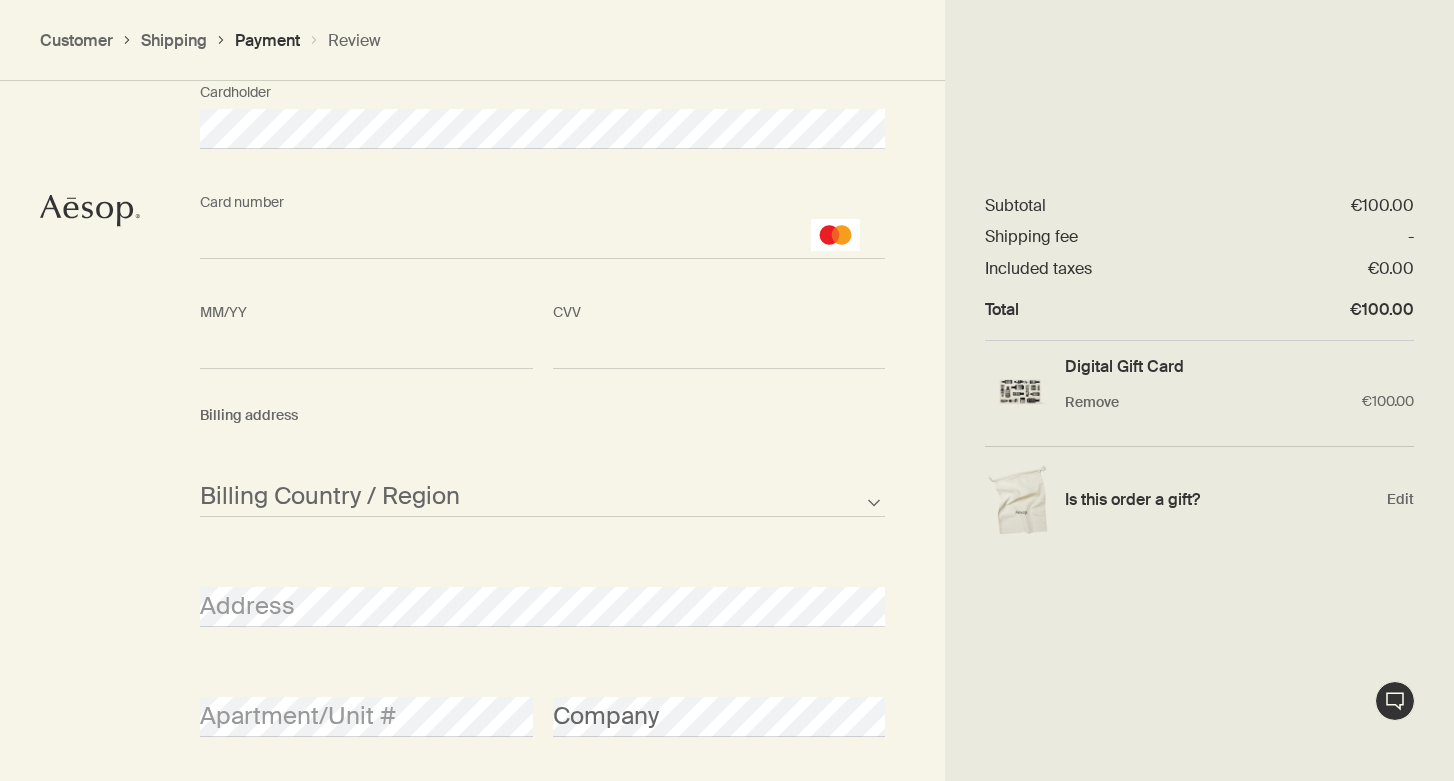 scroll, scrollTop: 929, scrollLeft: 0, axis: vertical 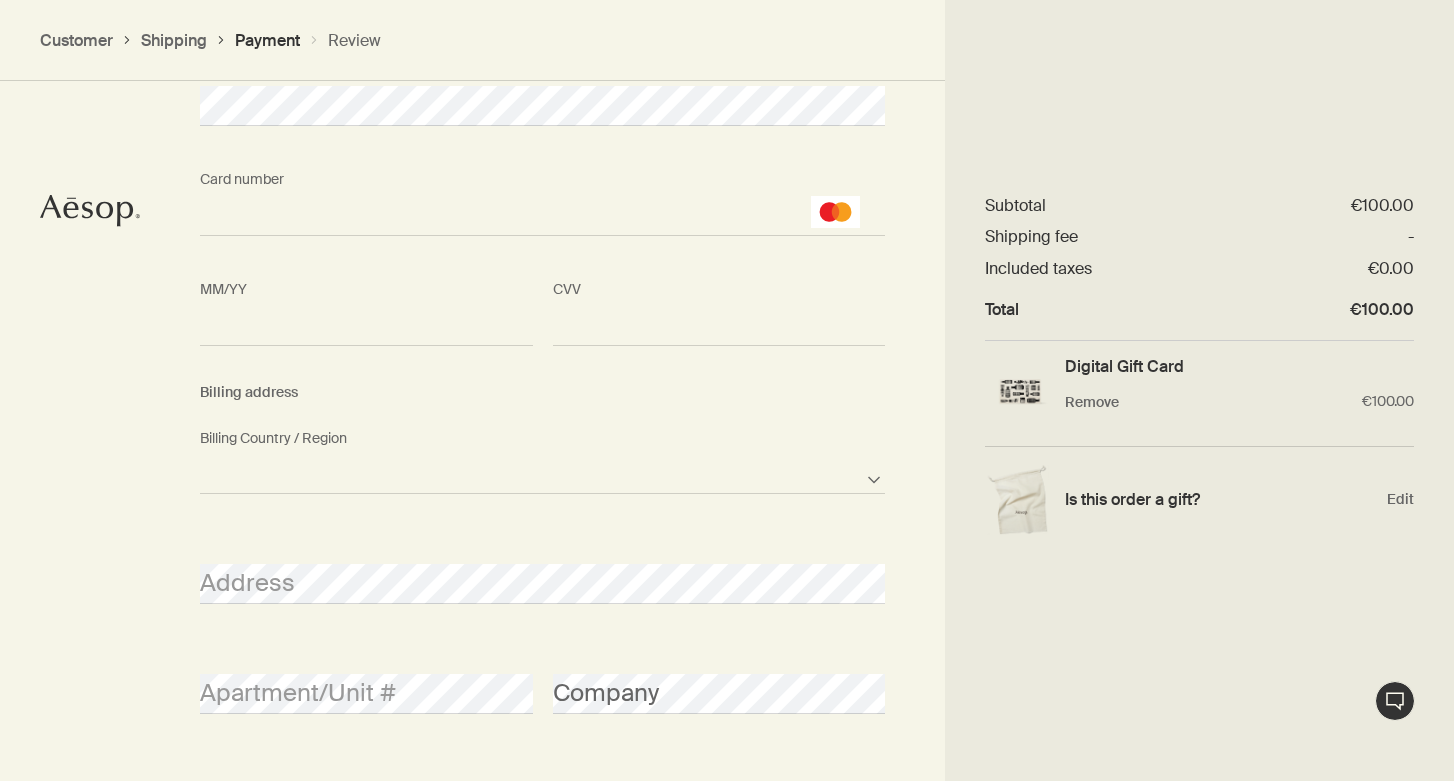 click on "Loremipsumd Sitamet Consect Adipisci Elits Doeiusm Tempor Incididu Utlaboreet Dolorem ali Enimadm Veniamqui Nostrud Exerc Ullamcola Nisiali Exeacommod Consequ Duisaut Irureinrep Voluptat Velites Cillumf Nullap Excep Sintocc Cupida Nonproi Suntcu qui Officiadese Mollitan Idestl Perspic Undeom Isten Errorvolu Accusan Dolore Laudant Totamr Aperiame Ipsaqua Abil Invento Veritati Quasiarc Beatae Vita Dicta Explic Nemoeni Ipsamqu Volupta Aspernat Auto Fugit Consequ Magnidol Eosration Sequin Neque Porroqu Dolorema Numquam Eius Moditem Incid Magn Quaerat Etia Minusso Nobise Optio Cumqueni Impeditquo Placeatf po ass Repel Tempori Autemqui Officiis Debitisre Necessit Saep Eveni Volupta Repud Re Itaqueea Hictenetur Sapien Delectu Reicien Voluptat Maioresa Perfere Dolor Asperio Repe Minimno Exerci Ullamc Suscipitl Aliqu Commod Consequ Quidmax Molli Molestiae Harumq Rerumfaci Expedit Dist Namlibero Temporec Soluta Nobise-Optioc Nihili Minus Quodmaxi Plac Face, POS Omnislo Ipsumdo Sitam Consectet Adip Elit Seddoei Tempor" at bounding box center [542, 474] 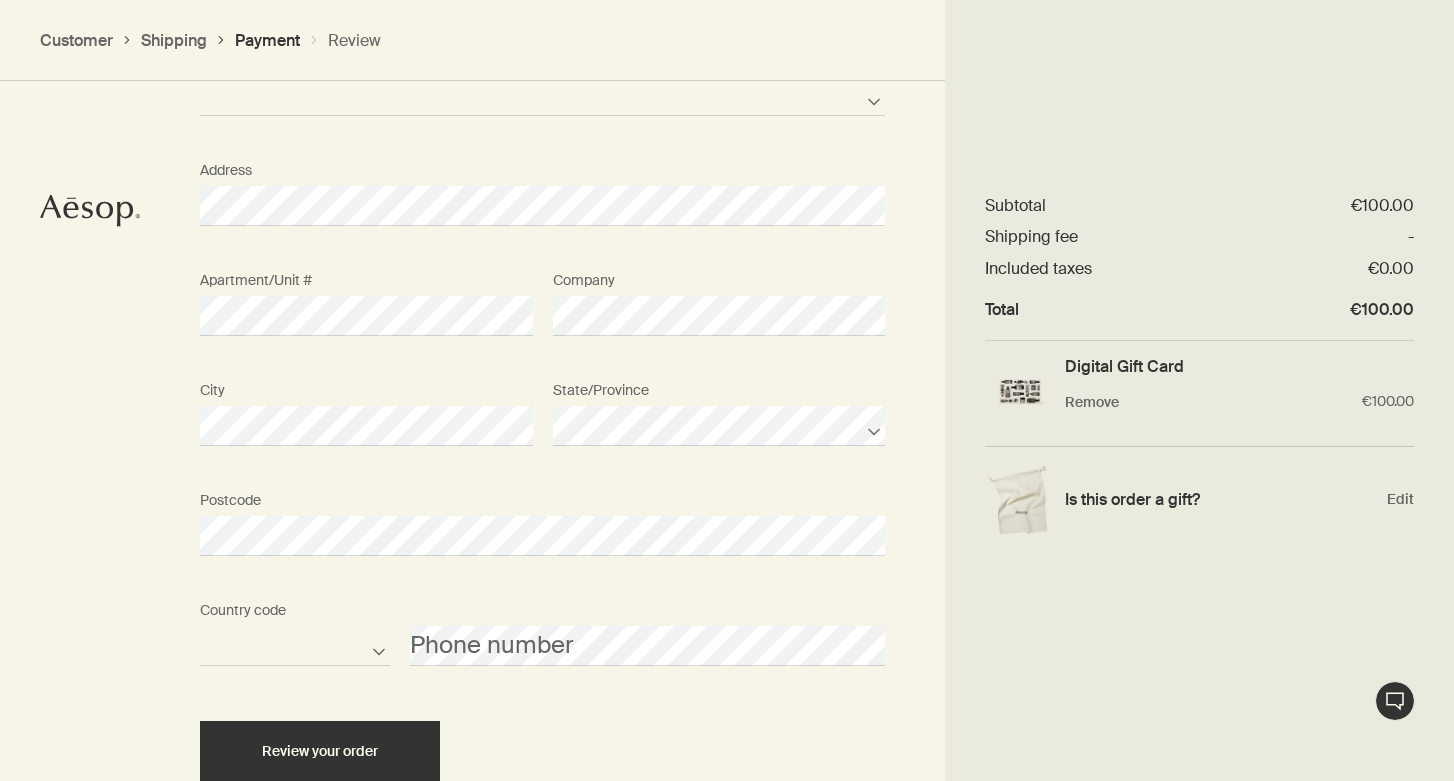 scroll, scrollTop: 1440, scrollLeft: 0, axis: vertical 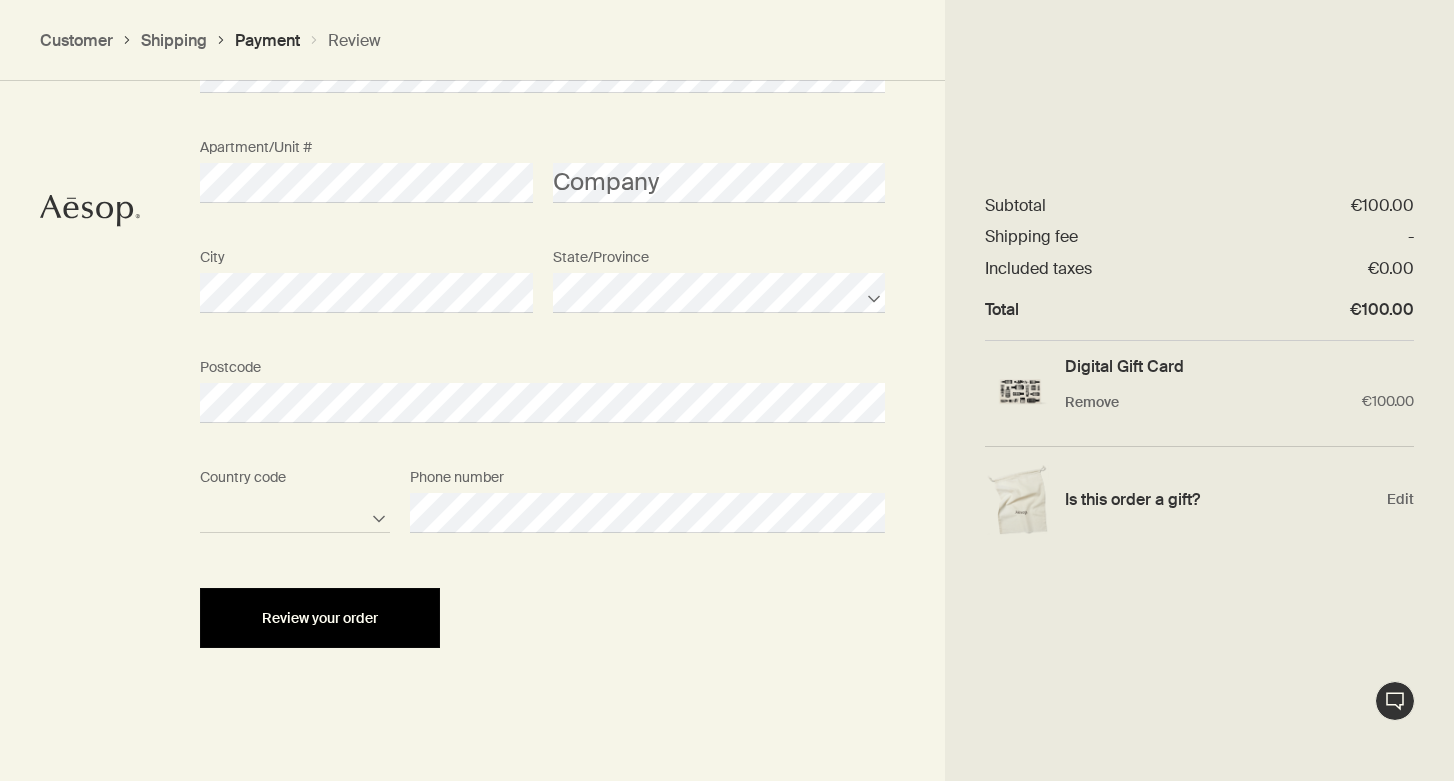 click on "Review your order" at bounding box center [320, 618] 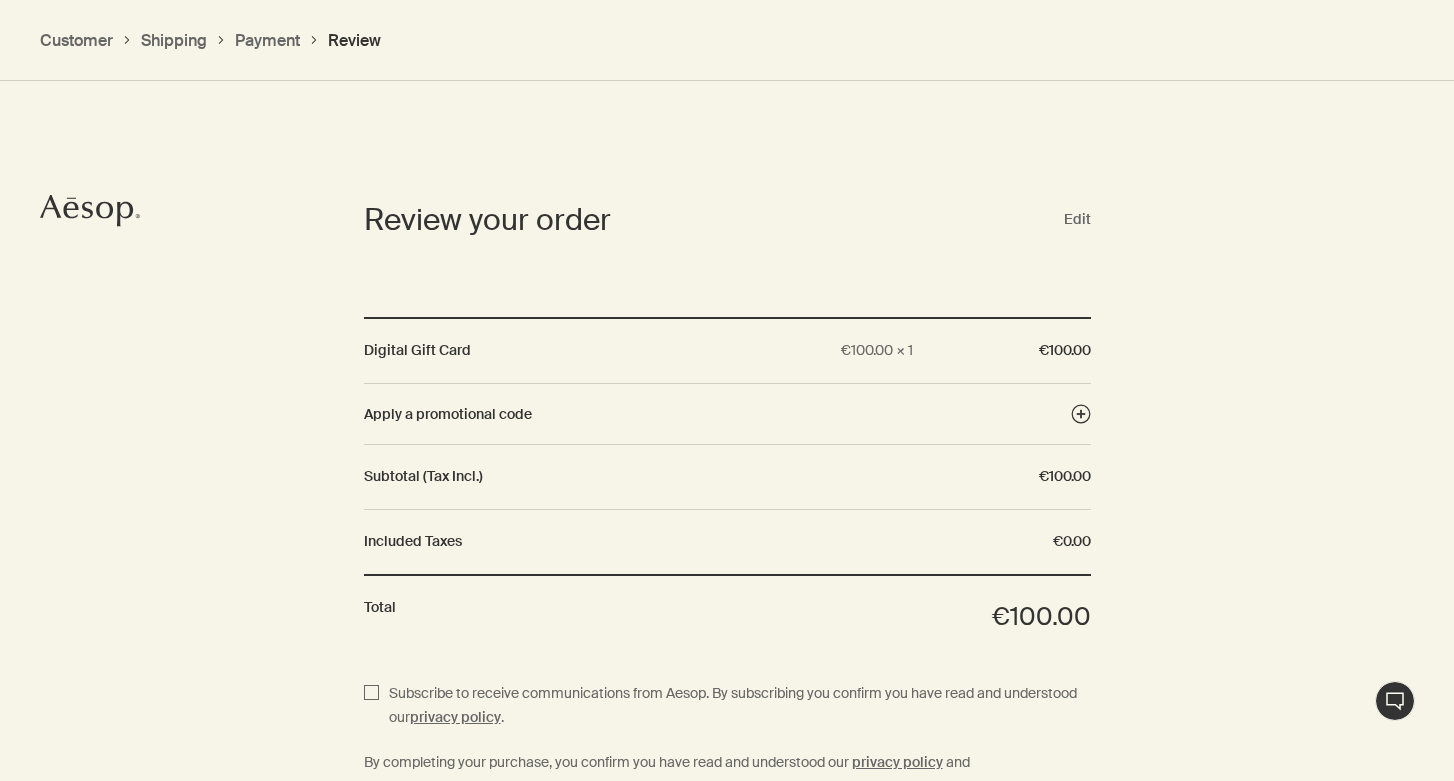 scroll, scrollTop: 824, scrollLeft: 0, axis: vertical 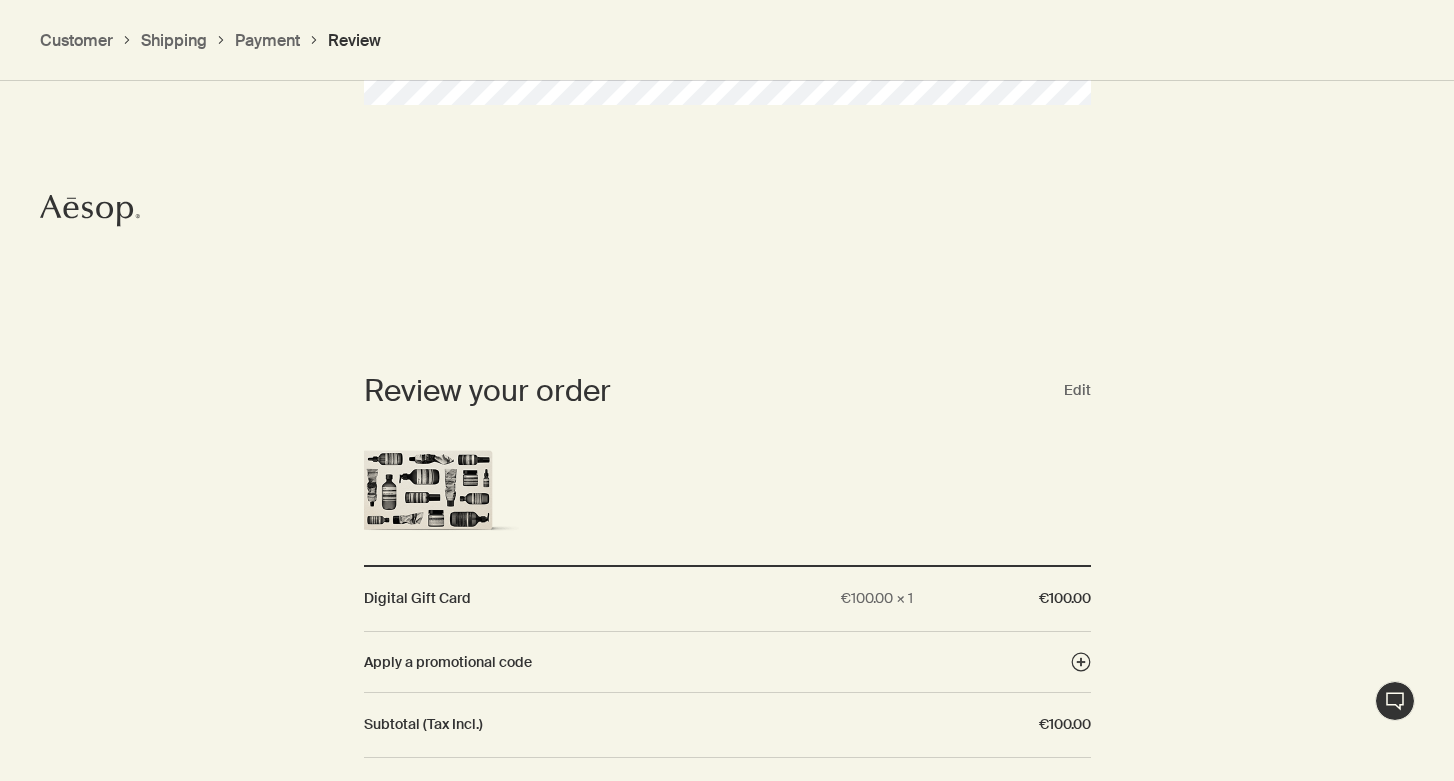click on "Digital Gift Card" at bounding box center [545, 599] 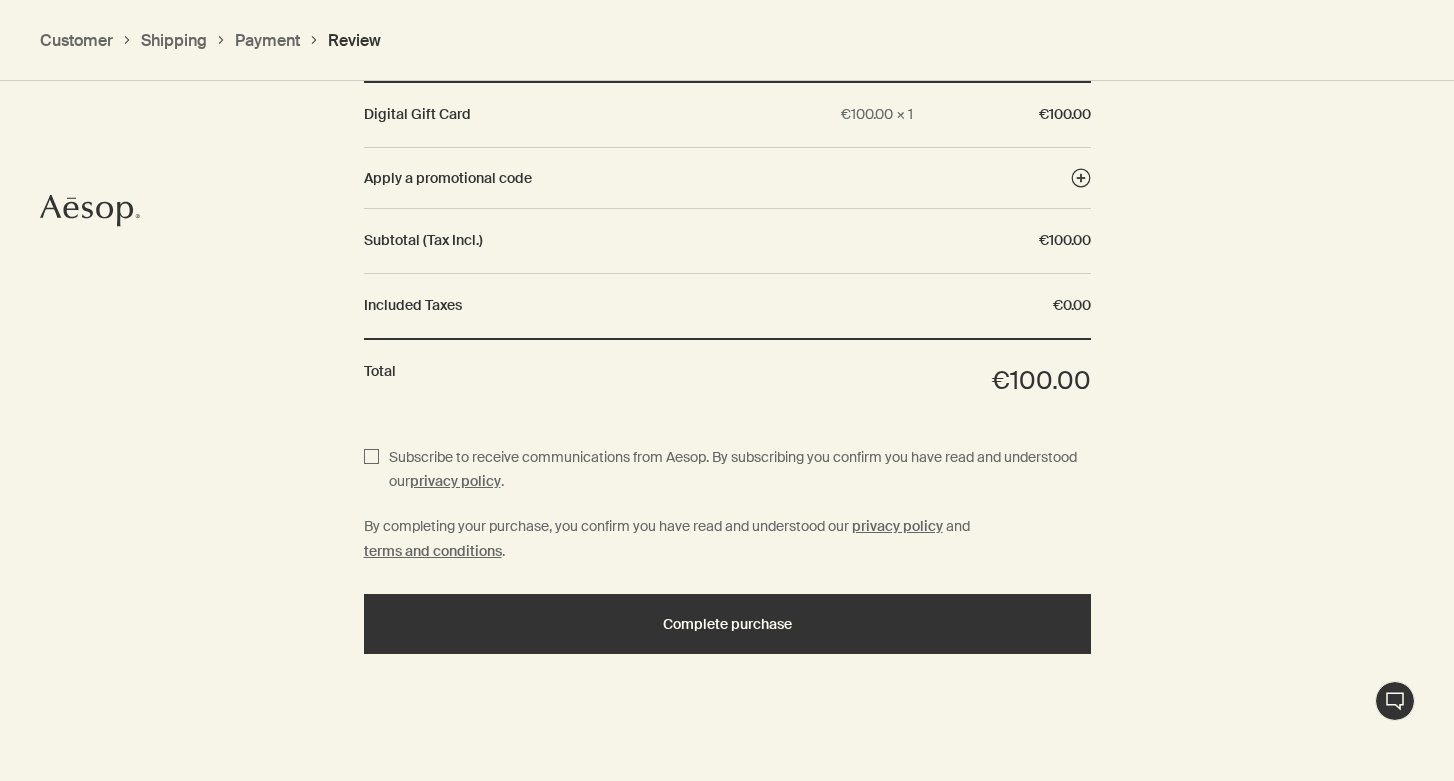 scroll, scrollTop: 1139, scrollLeft: 0, axis: vertical 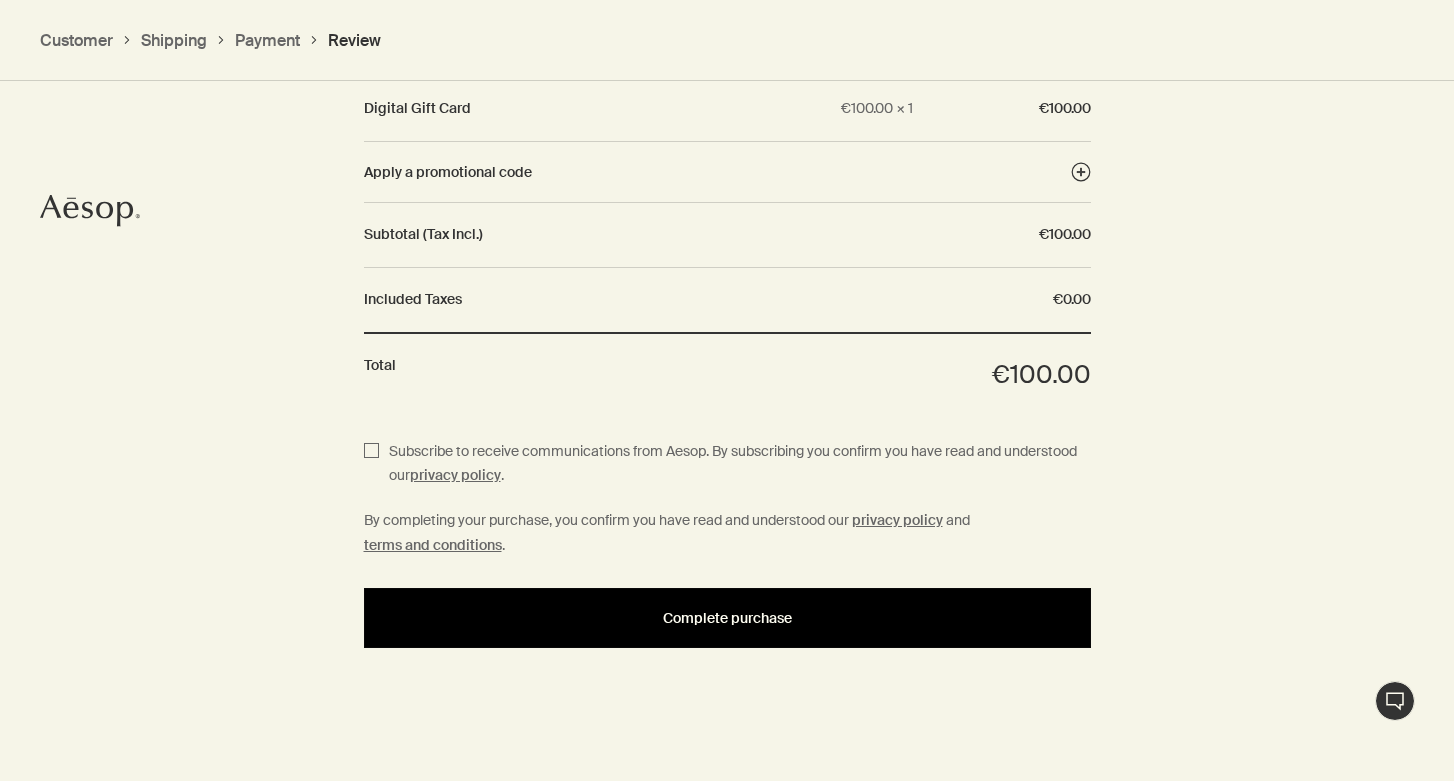 click on "Complete purchase" at bounding box center (727, 618) 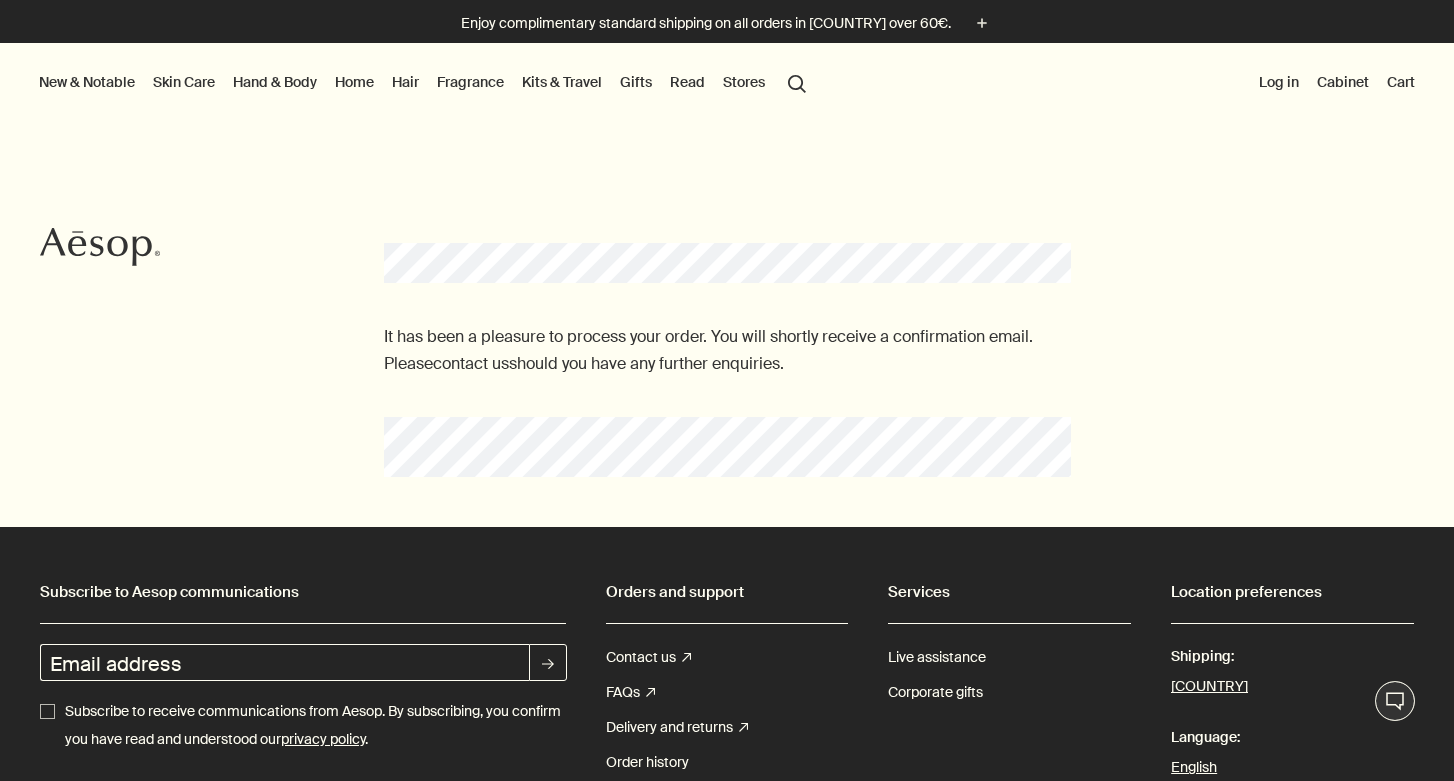 scroll, scrollTop: 0, scrollLeft: 0, axis: both 